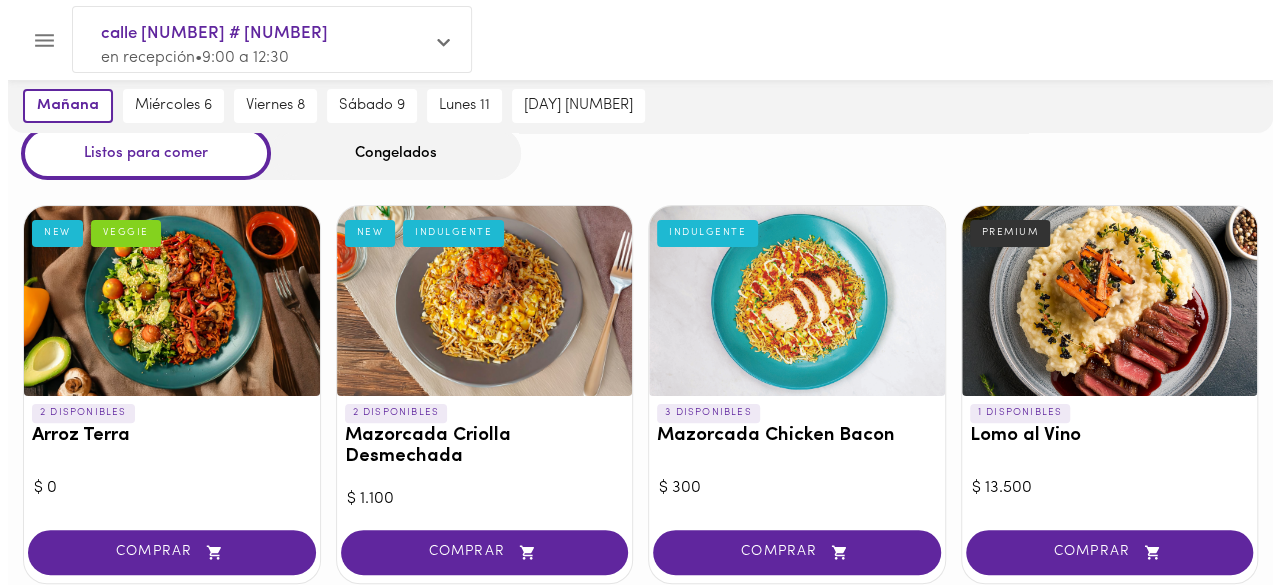 scroll, scrollTop: 100, scrollLeft: 0, axis: vertical 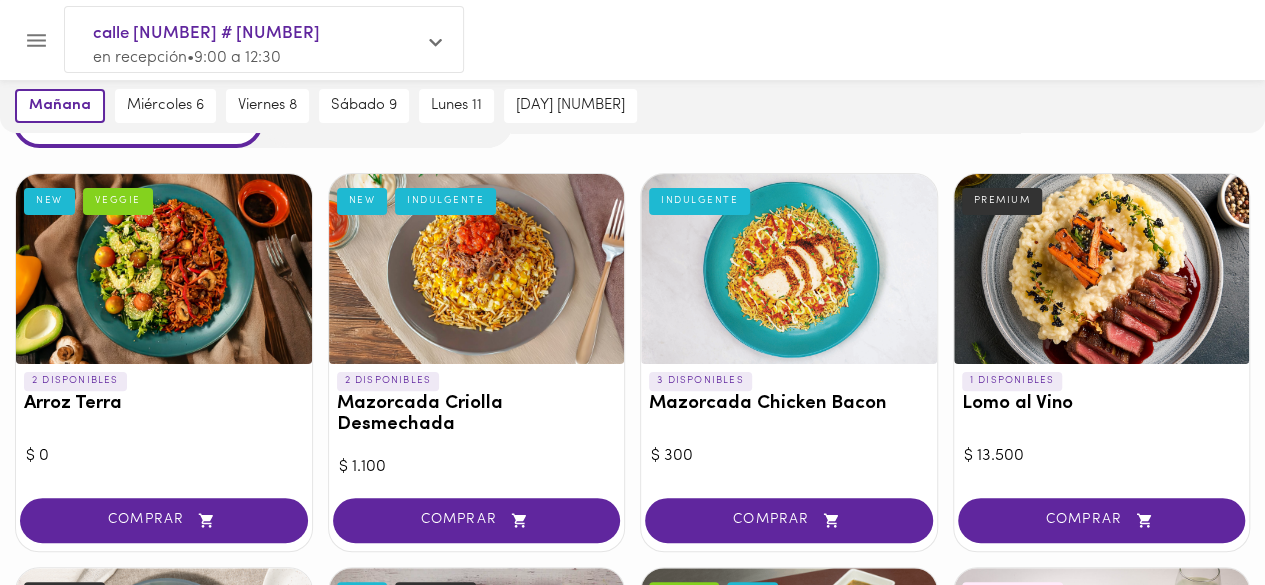 click at bounding box center (164, 269) 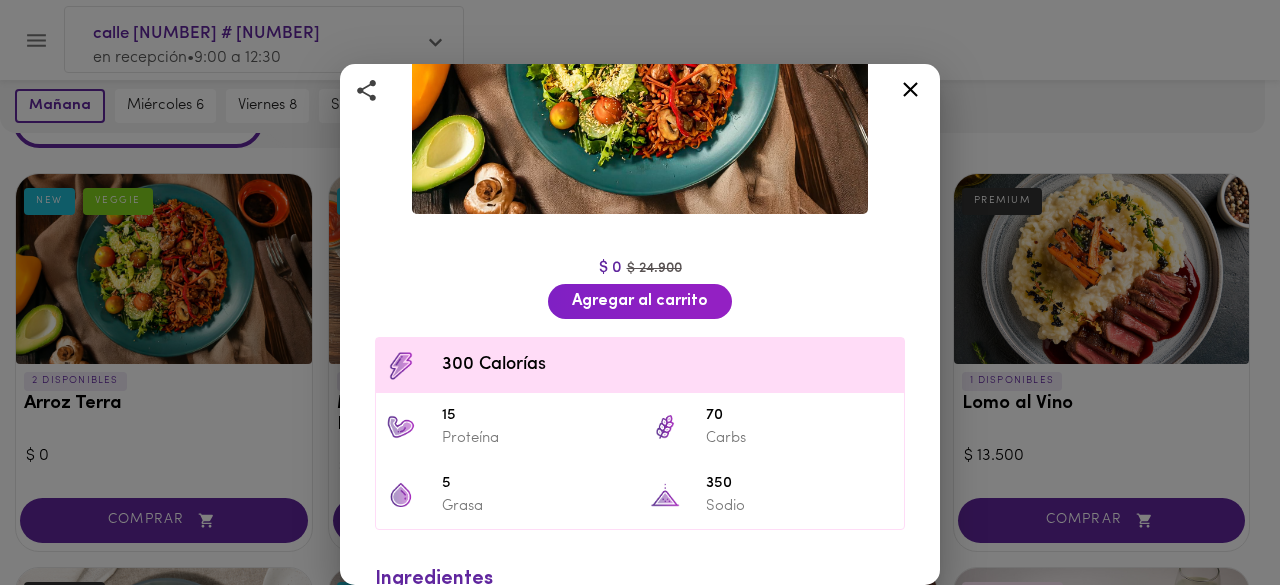 scroll, scrollTop: 328, scrollLeft: 0, axis: vertical 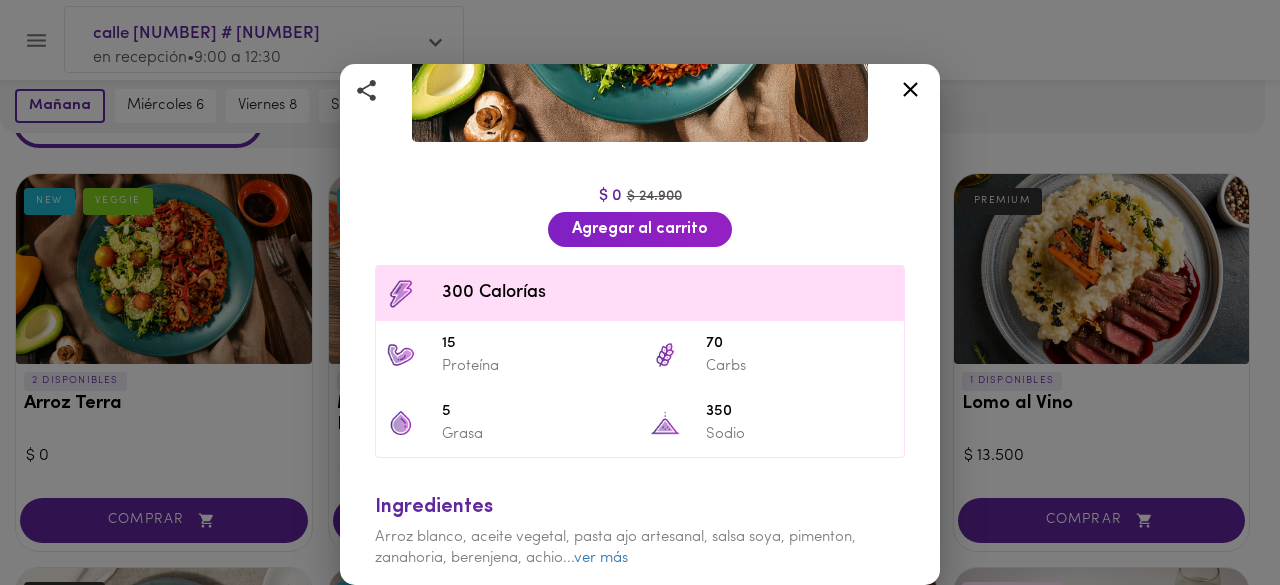 click on "ver más" at bounding box center (601, 558) 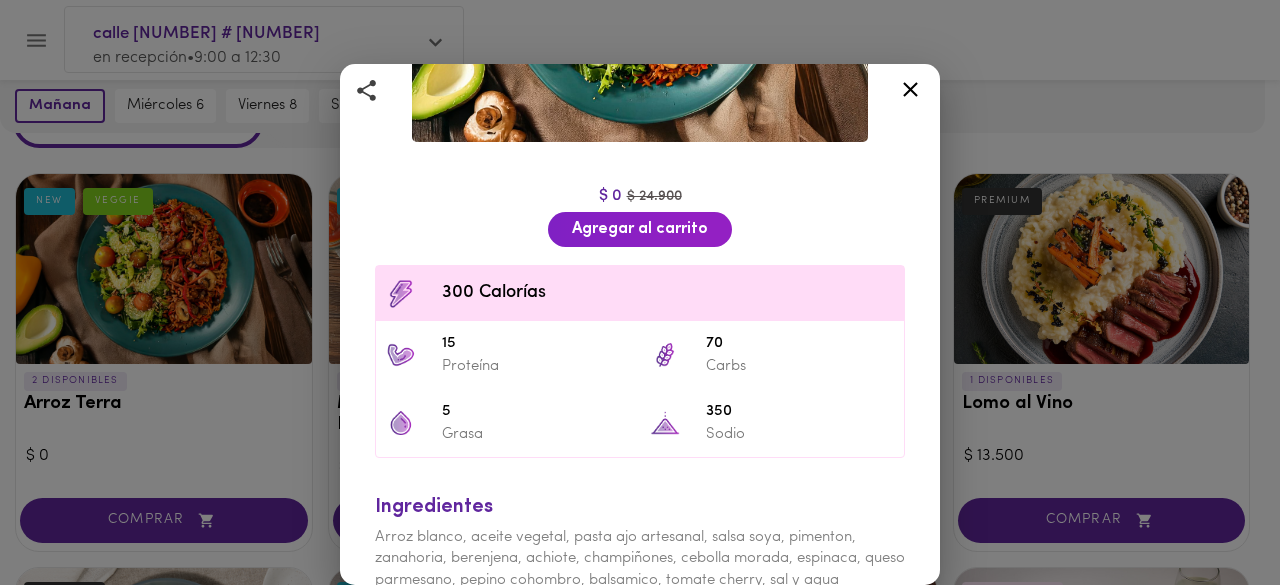 click on "Arroz blanco, aceite vegetal, pasta ajo artesanal, salsa soya, pimenton, zanahoria, berenjena, achiote, champiñones, cebolla morada, espinaca, queso parmesano, pepino cohombro, balsamico, tomate cherry, sal y agua" at bounding box center (640, 559) 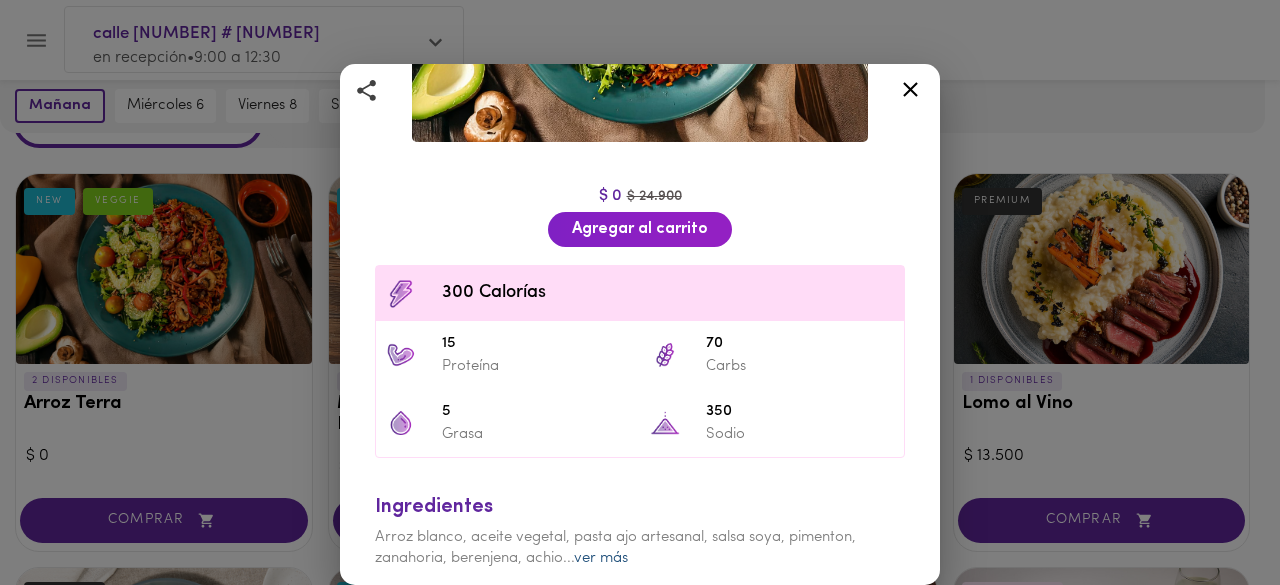 click on "ver más" at bounding box center (601, 558) 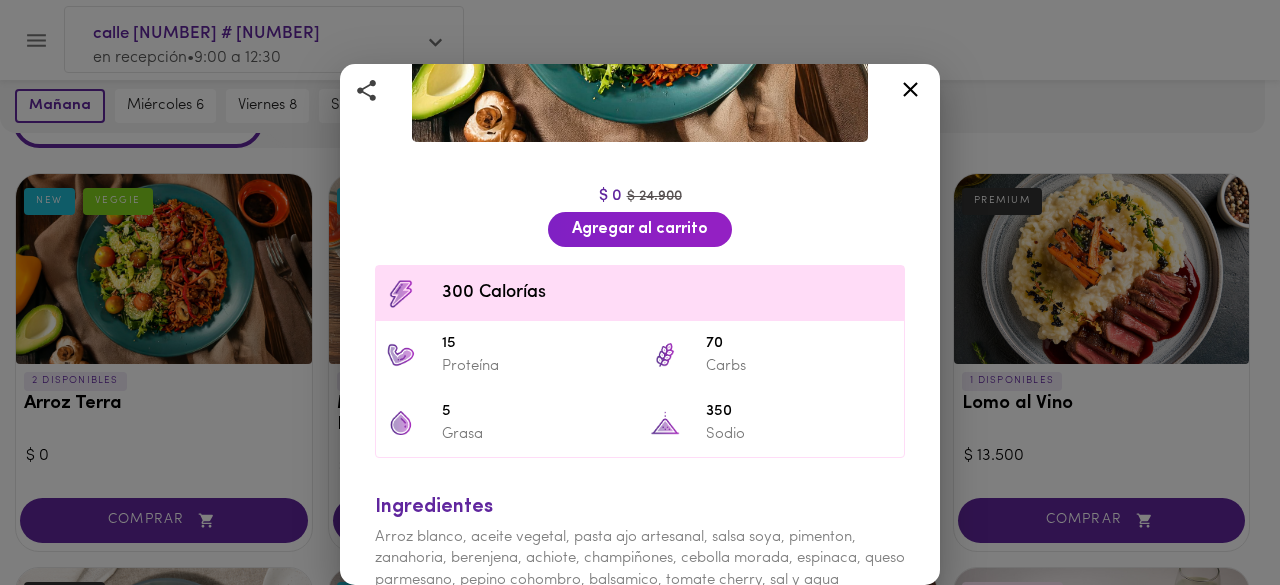 scroll, scrollTop: 350, scrollLeft: 0, axis: vertical 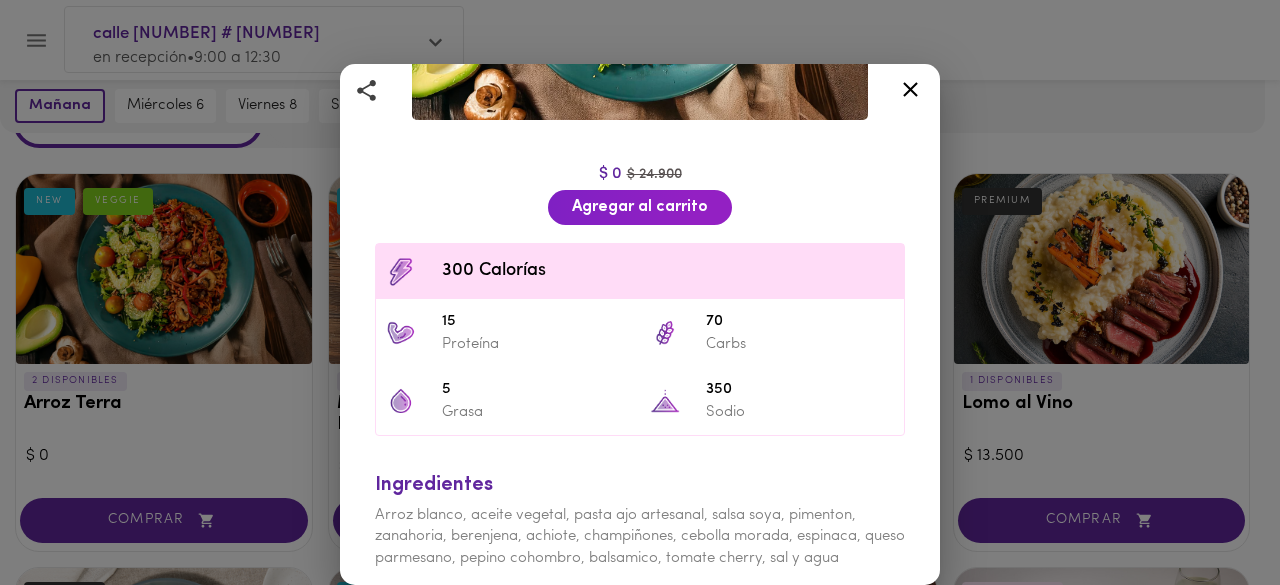 click on "Ingredientes Arroz blanco, aceite vegetal, pasta ajo artesanal, salsa soya, pimenton, zanahoria, berenjena, achiote, champiñones, cebolla morada, espinaca, queso parmesano, pepino cohombro, balsamico, tomate cherry, sal y agua" at bounding box center (640, 515) 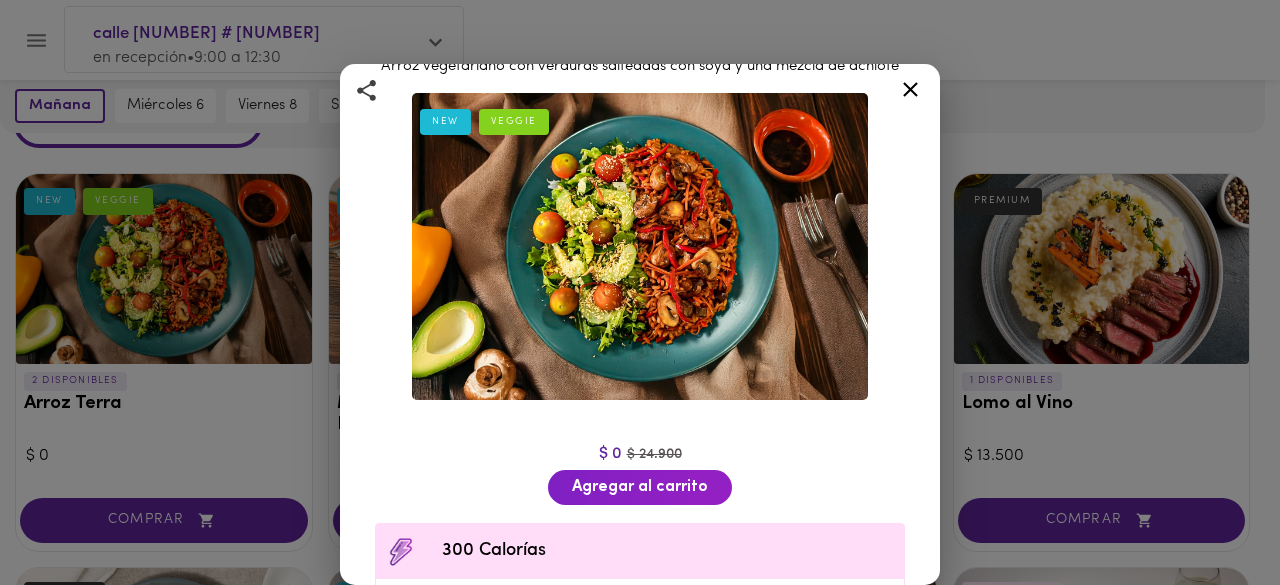 scroll, scrollTop: 50, scrollLeft: 0, axis: vertical 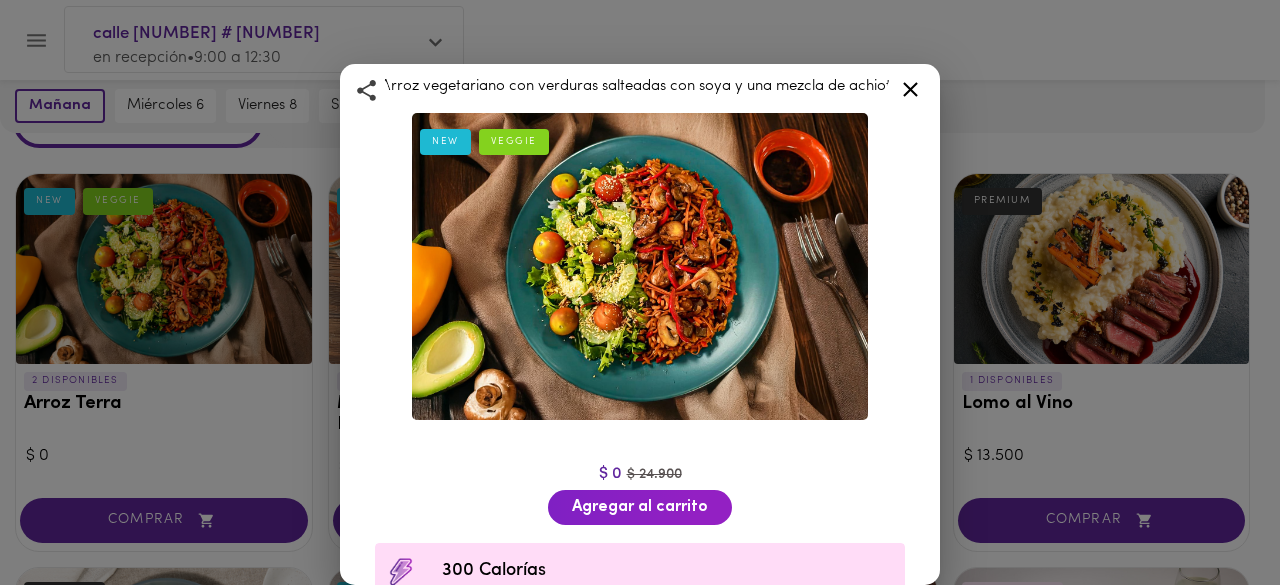 click 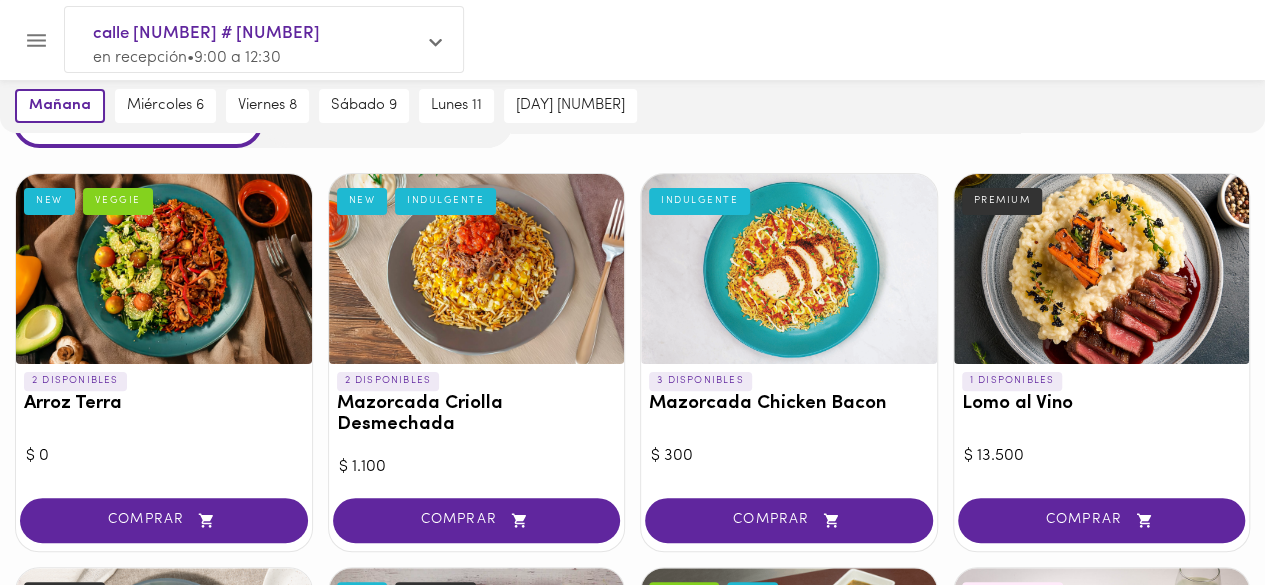 click on "Mazorcada Criolla Desmechada" at bounding box center [477, 415] 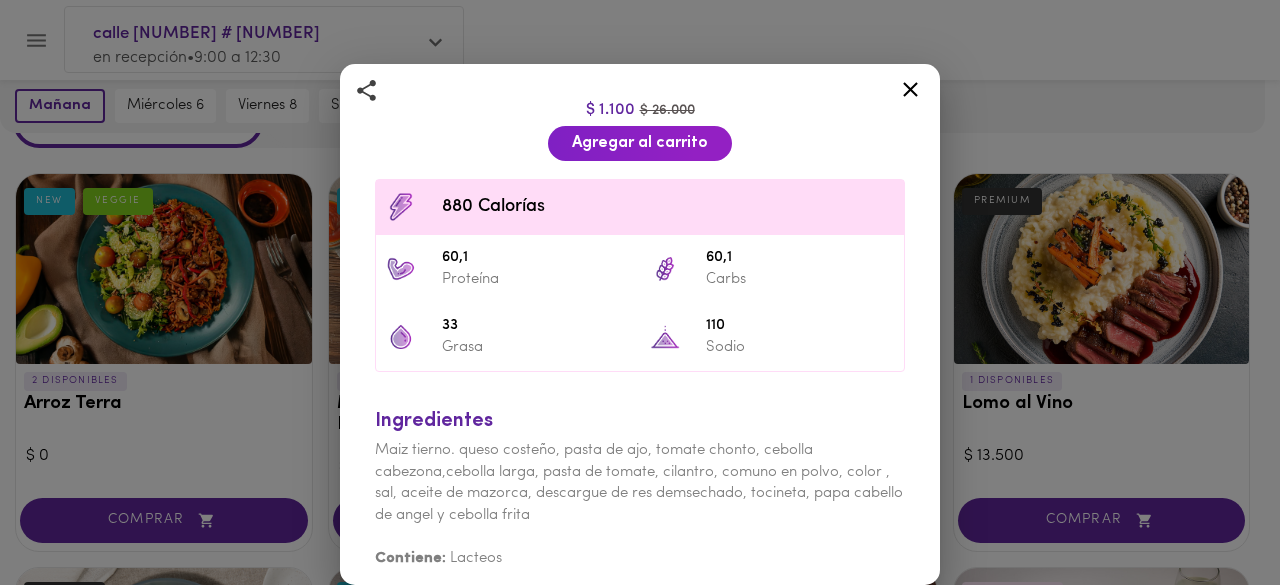 scroll, scrollTop: 0, scrollLeft: 0, axis: both 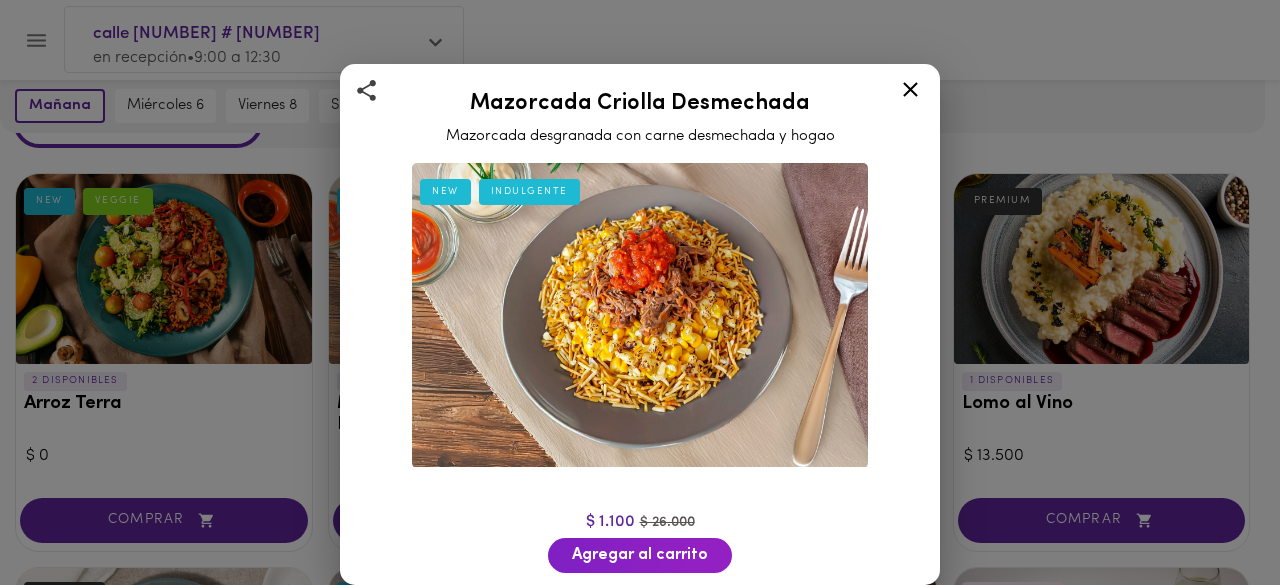 click at bounding box center (640, 315) 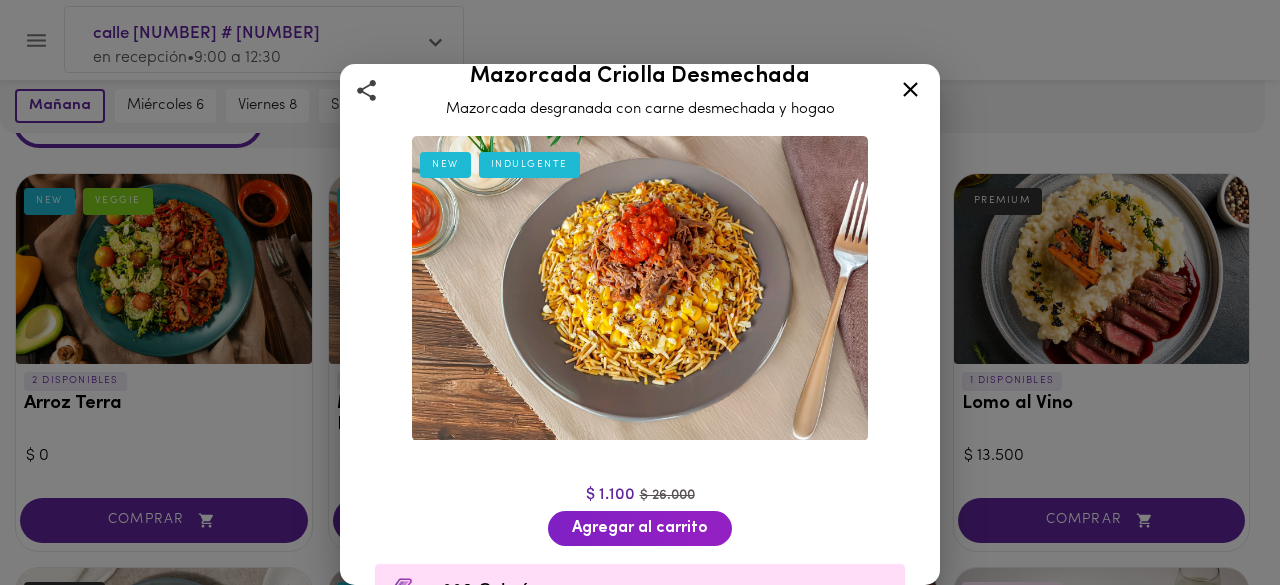 scroll, scrollTop: 0, scrollLeft: 0, axis: both 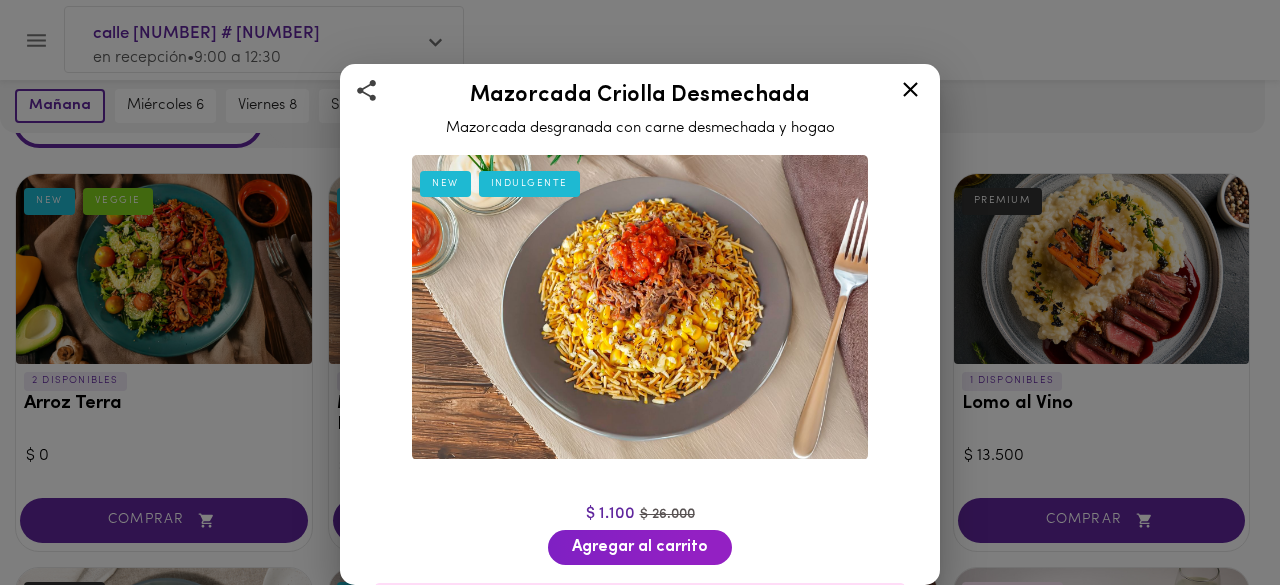 click on "NEW INDULGENTE $ [PRICE] $ [PRICE] Agregar al carrito [NUMBER] Calorías [NUMBER] Proteína [NUMBER] Carbs [NUMBER] Grasa [NUMBER] Sodio Ingredientes Maiz tierno. queso costeño, pasta de ajo, tomate chonto, cebolla cabezona,cebolla larga, pasta de tomate, cilantro, comuno en polvo, color , sal, aceite de mazorca, descargue de res demsechado, tocineta, papa cabello de angel y cebolla frita Contiene:   Lacteos" at bounding box center (640, 569) 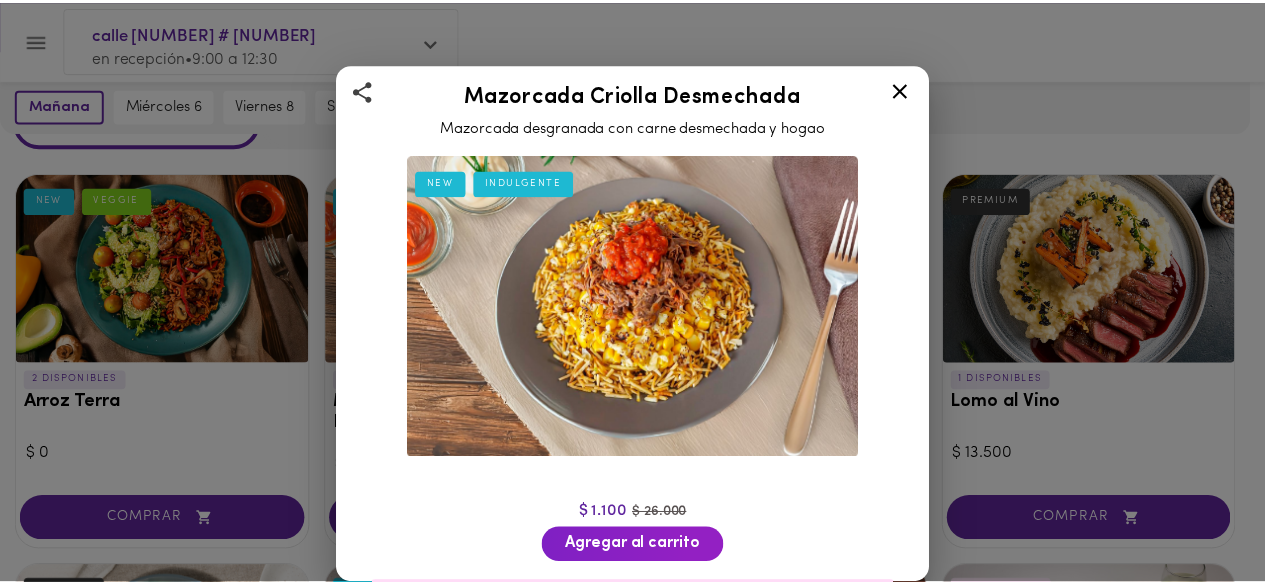 scroll, scrollTop: 0, scrollLeft: 0, axis: both 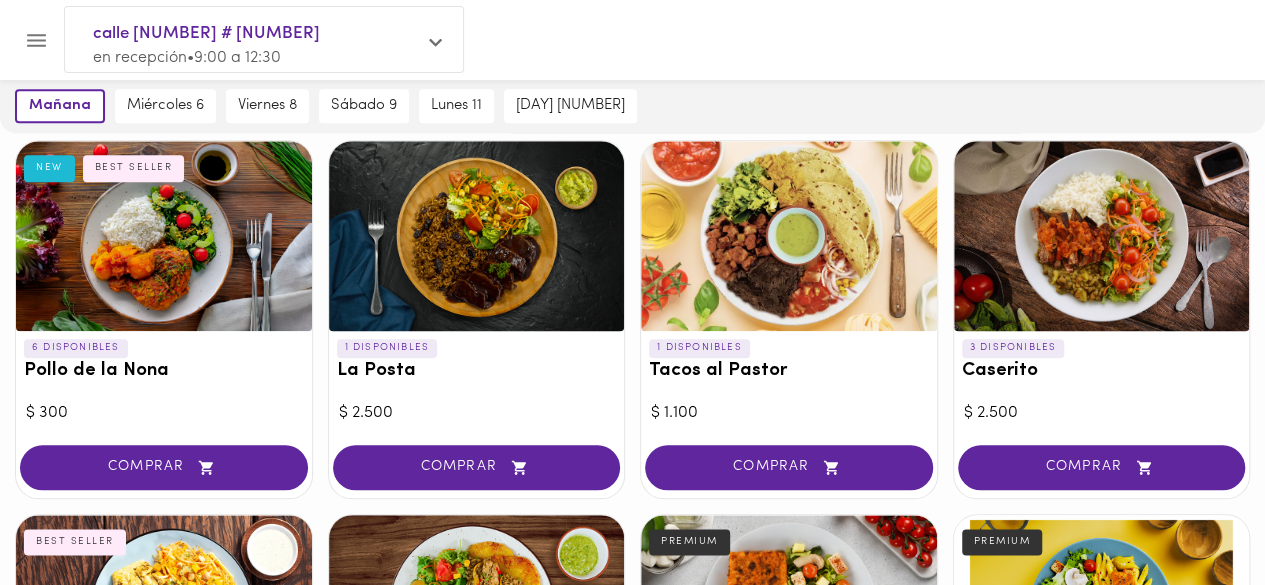 click at bounding box center (1102, 236) 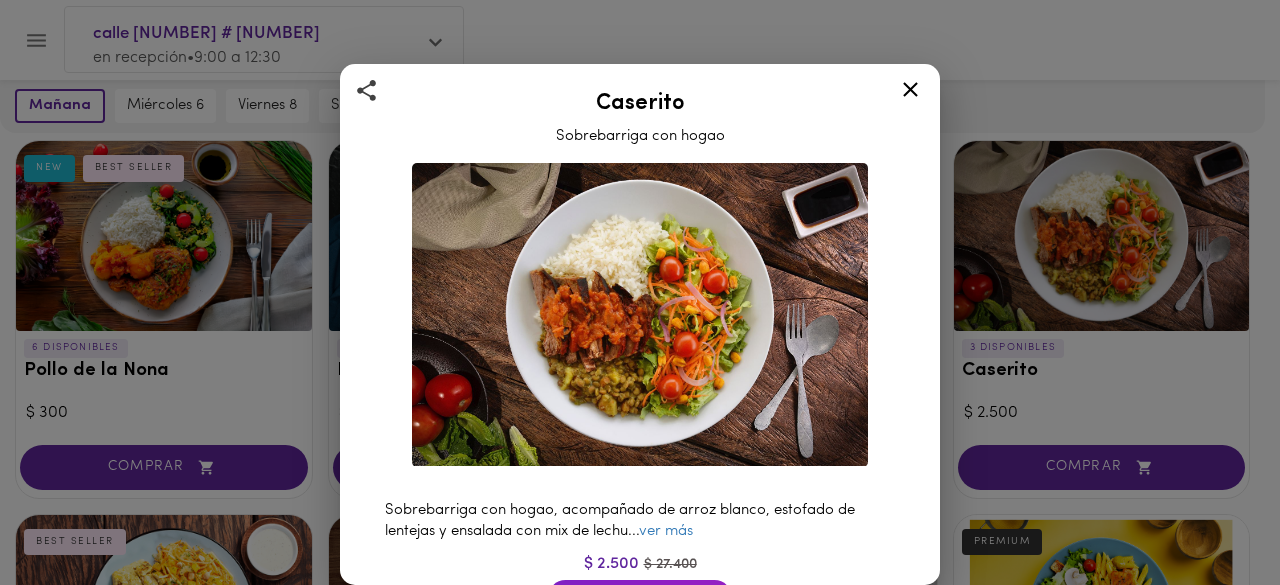click on "Caserito    Sobrebarriga con hogao Sobrebarriga con hogao, acompañado de arroz blanco, estofado de lentejas y ensalada con mix de lechu ...  ver más $ [PRICE] $ [PRICE] Agregar al carrito [NUMBER] Calorías  [NUMBER] Proteína [NUMBER] Carbs [NUMBER] Grasa [NUMBER] Sodio Ingredientes Fécula de maíz, Fondo de res, Zanahoria, Papa, Cebolla larga, Cilantro, Aceite de mazorca, Lentejas, Arroz, Descargue, Tomate, Comino, Pasta de ajo, Sal, Pasta de tomate, Semillas de girasol tostadas, remolacha encurtida, Tomate cherry, Pepino cohombro, Mix de espinaca y cogollo de tudela, Mayonesa suave, Miel de abejas, Pimienta, Crema de leche, yogurth griego, limon y oregano en esacamas." at bounding box center [640, 292] 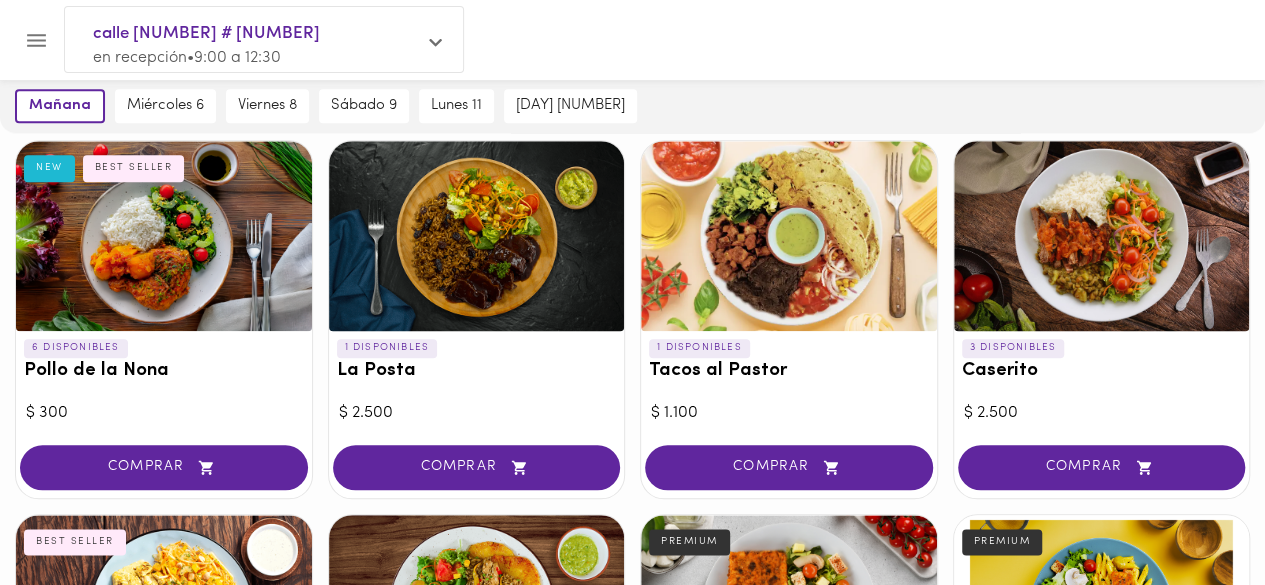 click on "3 DISPONIBLES" at bounding box center [1013, 348] 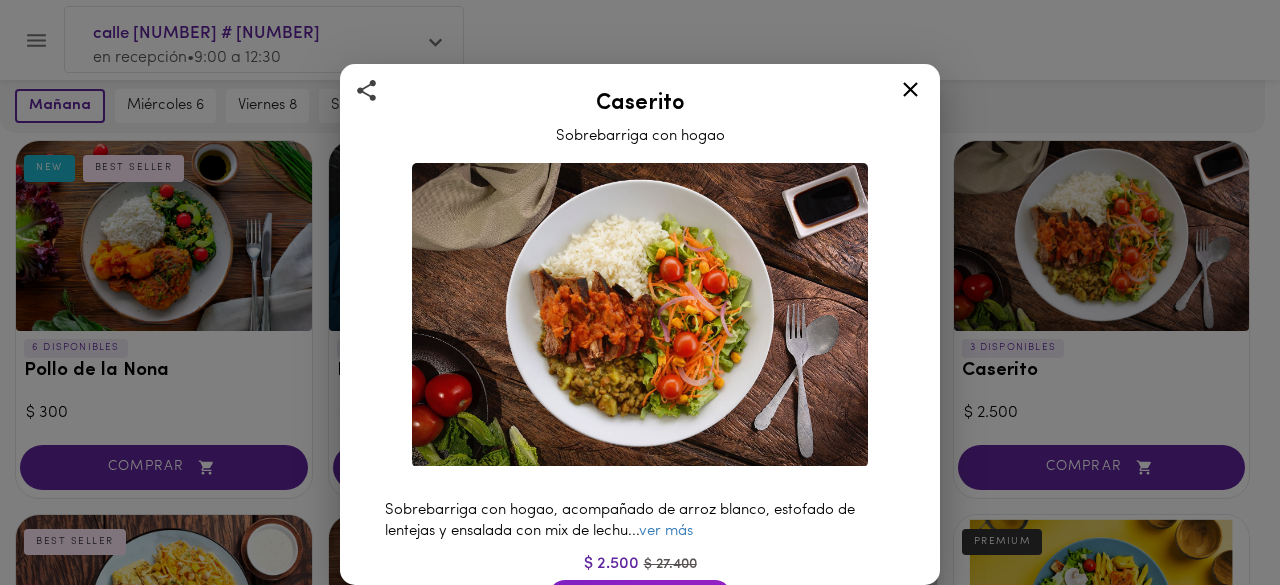 click on "Caserito    Sobrebarriga con hogao Sobrebarriga con hogao, acompañado de arroz blanco, estofado de lentejas y ensalada con mix de lechu ...  ver más $ [PRICE] $ [PRICE] Agregar al carrito [NUMBER] Calorías  [NUMBER] Proteína [NUMBER] Carbs [NUMBER] Grasa [NUMBER] Sodio Ingredientes Fécula de maíz, Fondo de res, Zanahoria, Papa, Cebolla larga, Cilantro, Aceite de mazorca, Lentejas, Arroz, Descargue, Tomate, Comino, Pasta de ajo, Sal, Pasta de tomate, Semillas de girasol tostadas, remolacha encurtida, Tomate cherry, Pepino cohombro, Mix de espinaca y cogollo de tudela, Mayonesa suave, Miel de abejas, Pimienta, Crema de leche, yogurth griego, limon y oregano en esacamas." at bounding box center [640, 292] 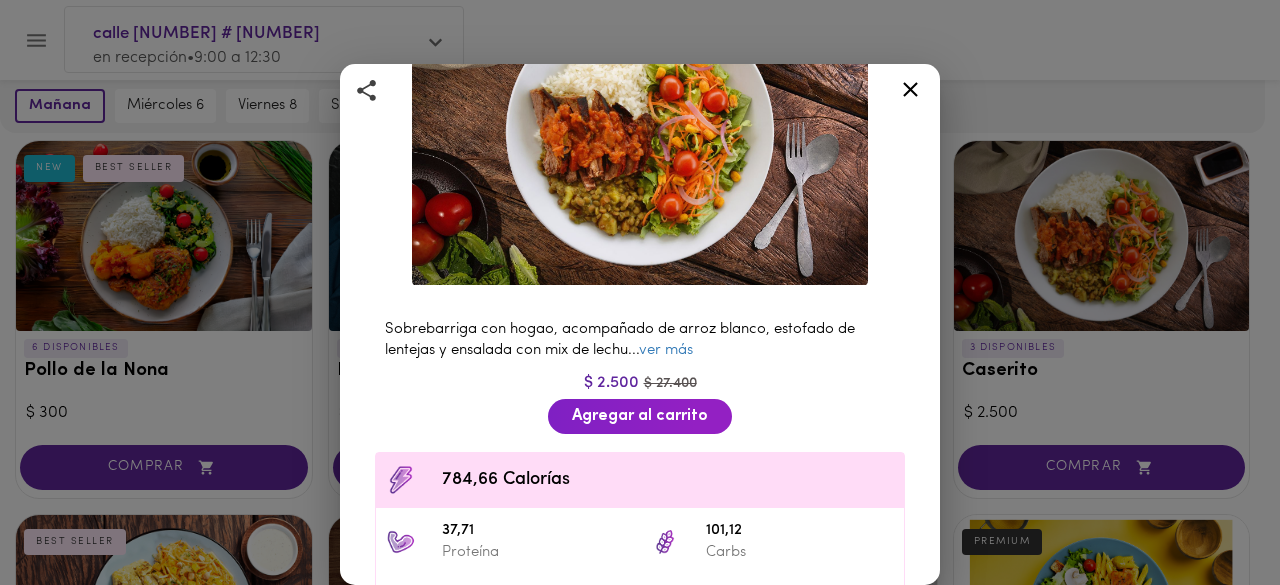 scroll, scrollTop: 200, scrollLeft: 0, axis: vertical 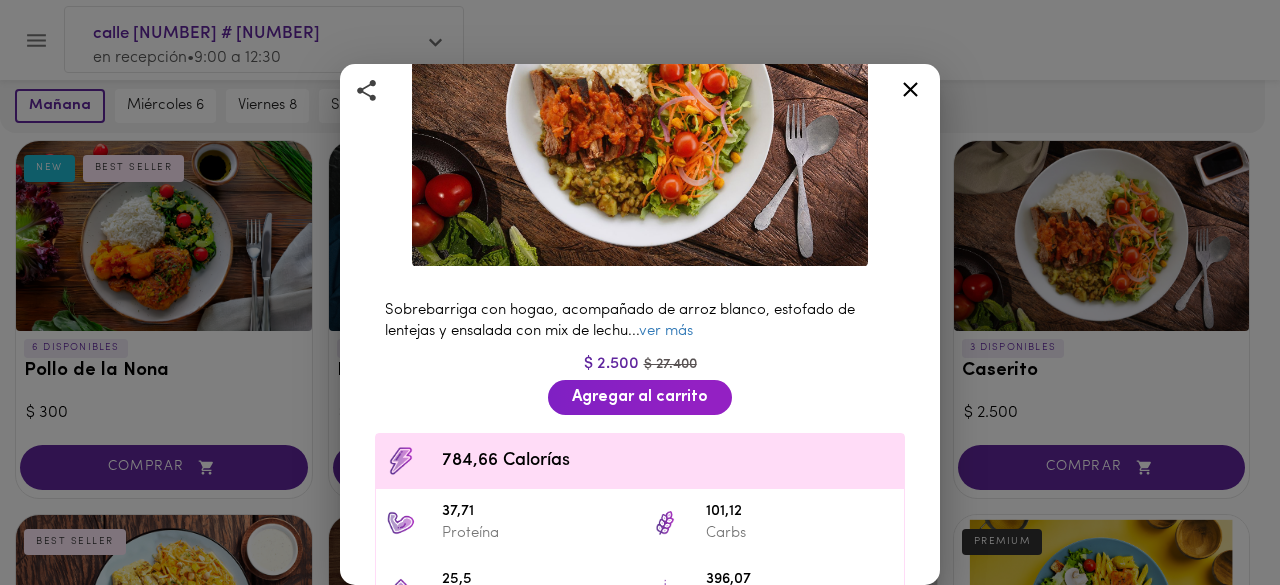 click on "Sobrebarriga con hogao, acompañado de arroz blanco, estofado de lentejas y ensalada con mix de lechu ...  ver más" at bounding box center (640, 321) 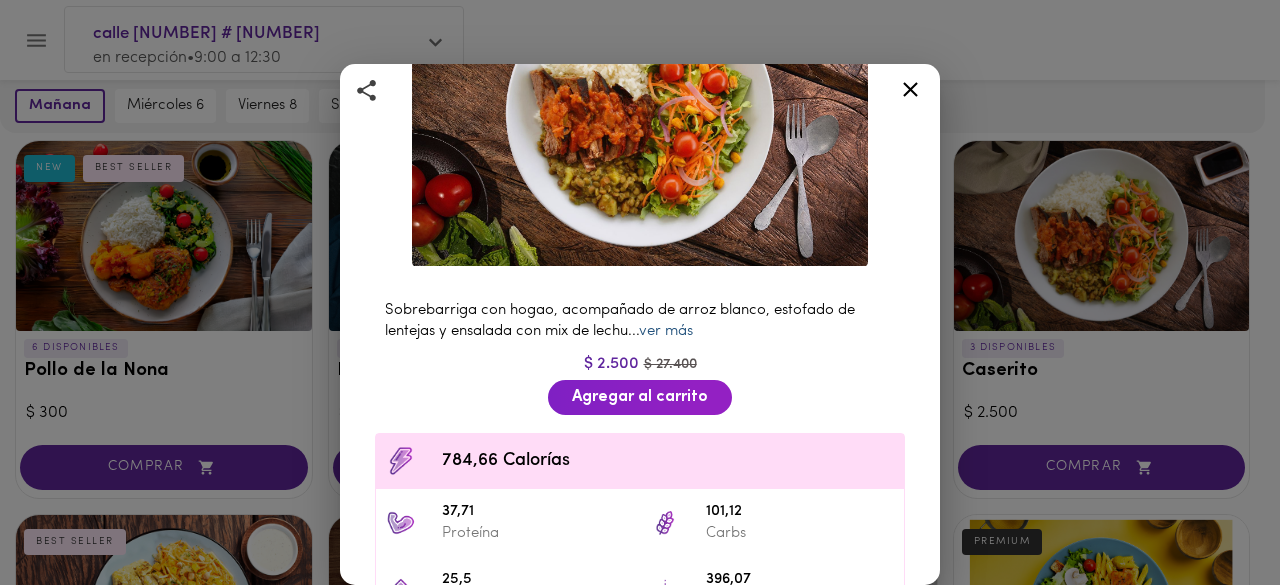 click on "ver más" at bounding box center (666, 331) 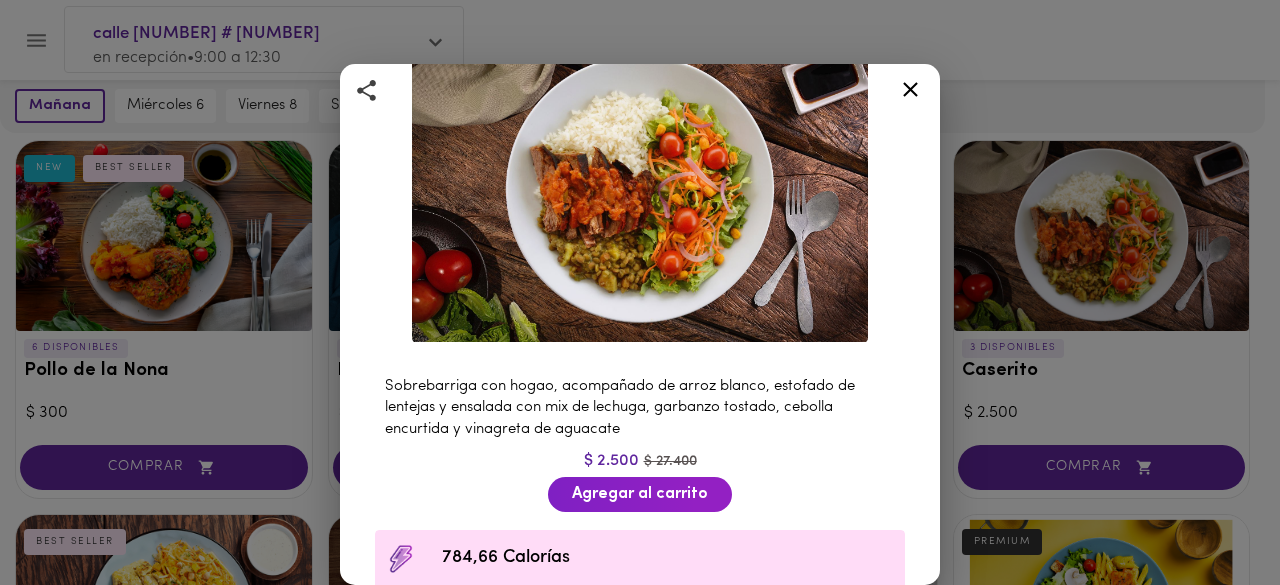 scroll, scrollTop: 100, scrollLeft: 0, axis: vertical 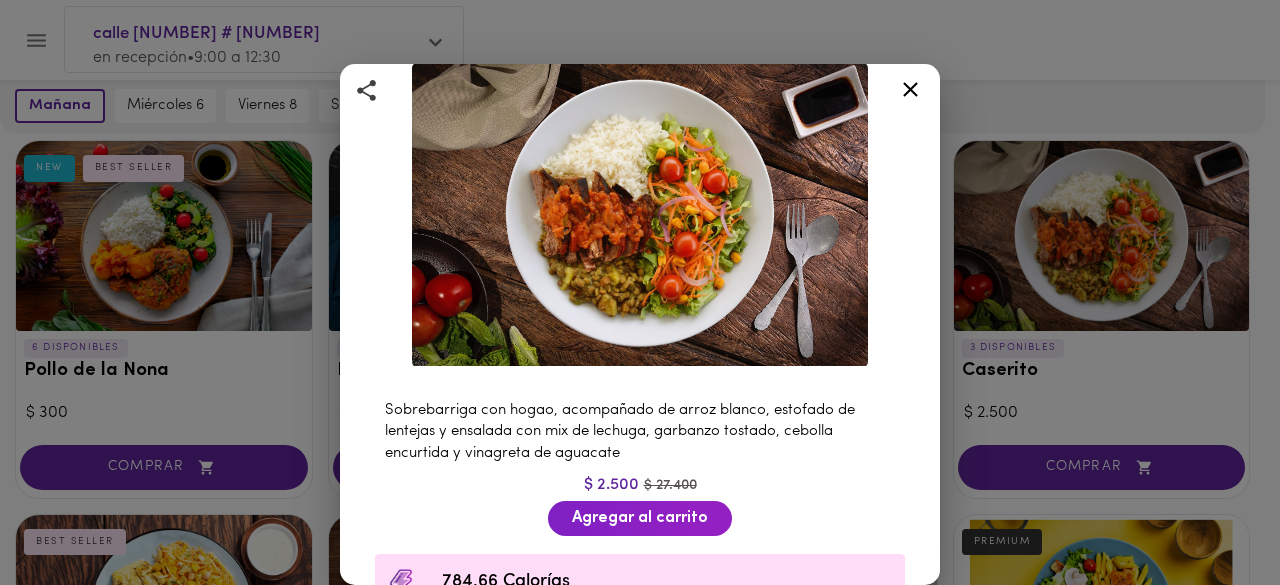 click 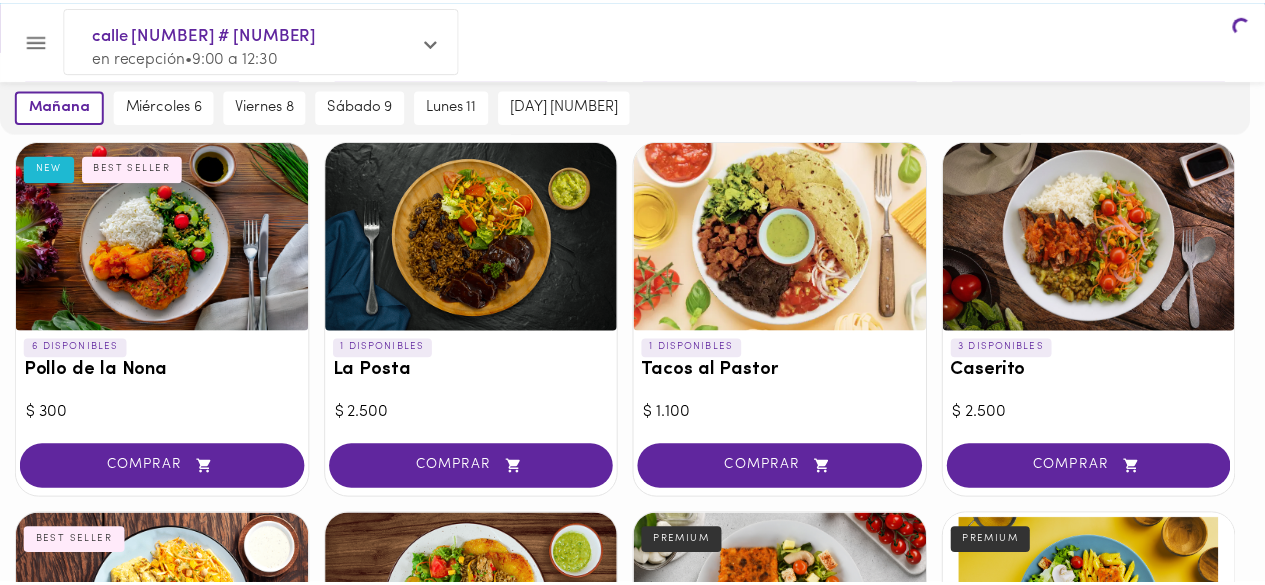 scroll, scrollTop: 0, scrollLeft: 0, axis: both 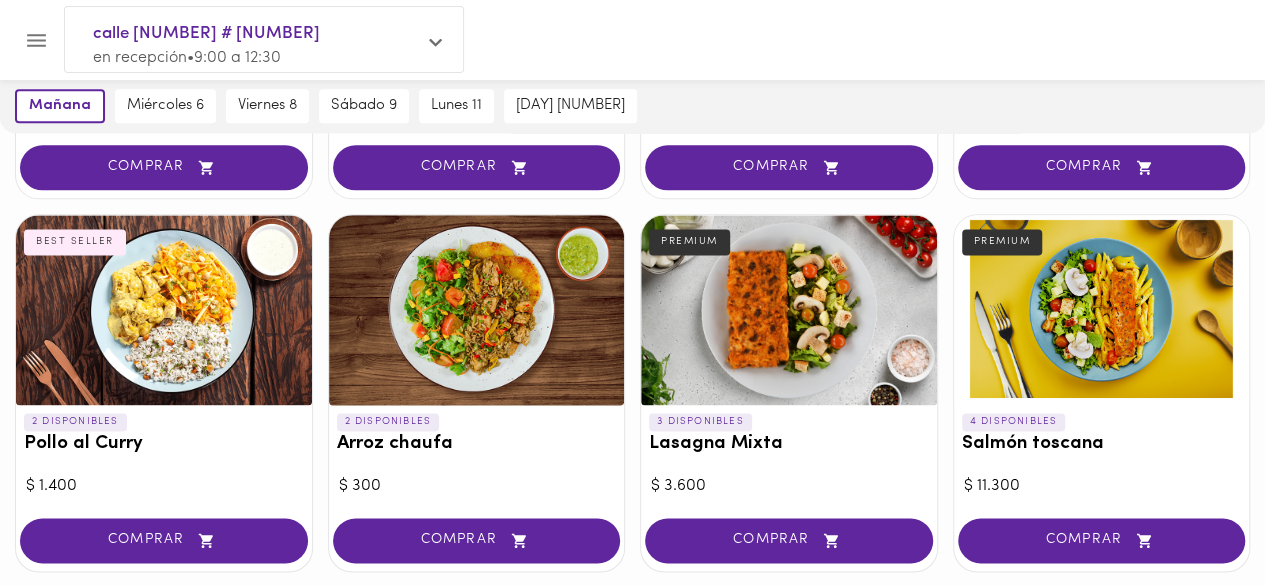 click on "Arroz chaufa" at bounding box center [477, 444] 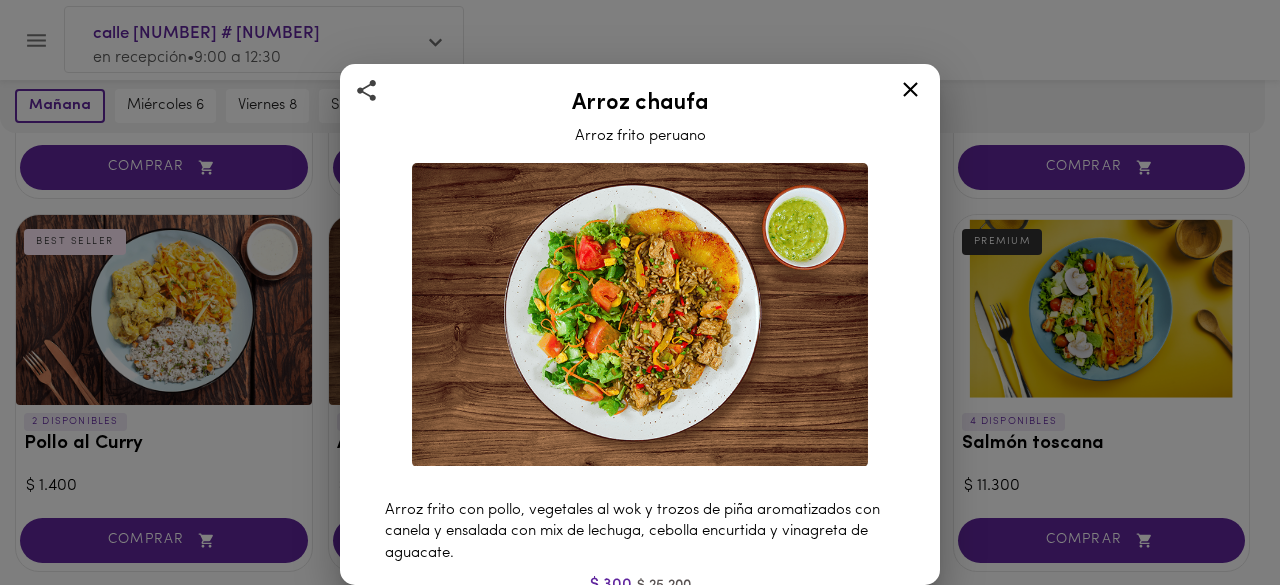 click at bounding box center (640, 315) 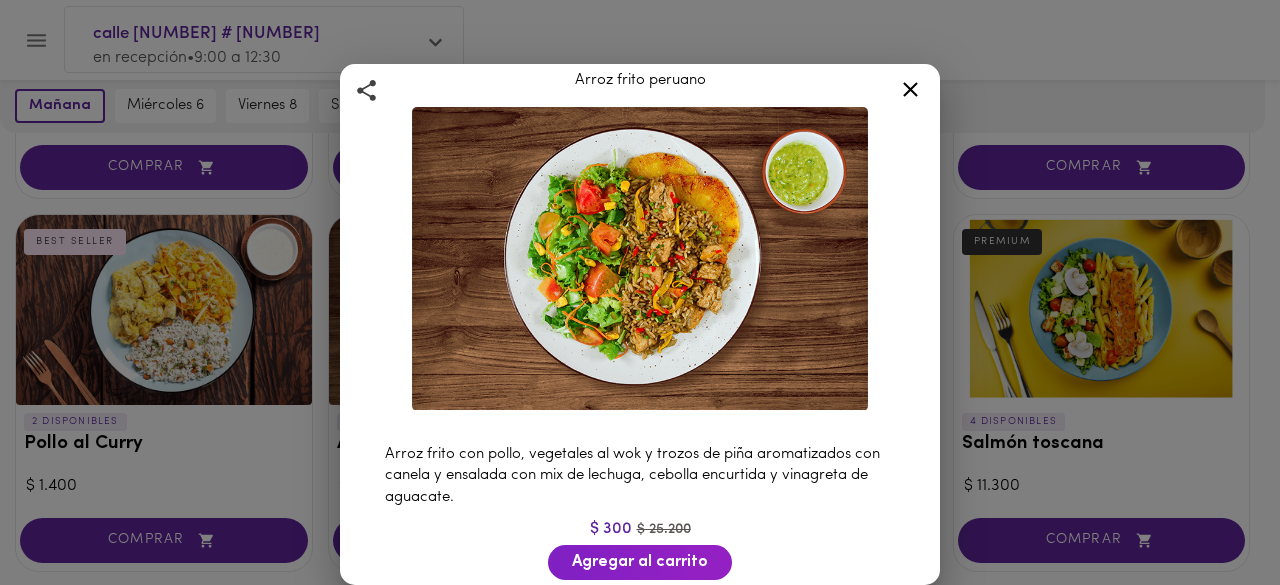 scroll, scrollTop: 100, scrollLeft: 0, axis: vertical 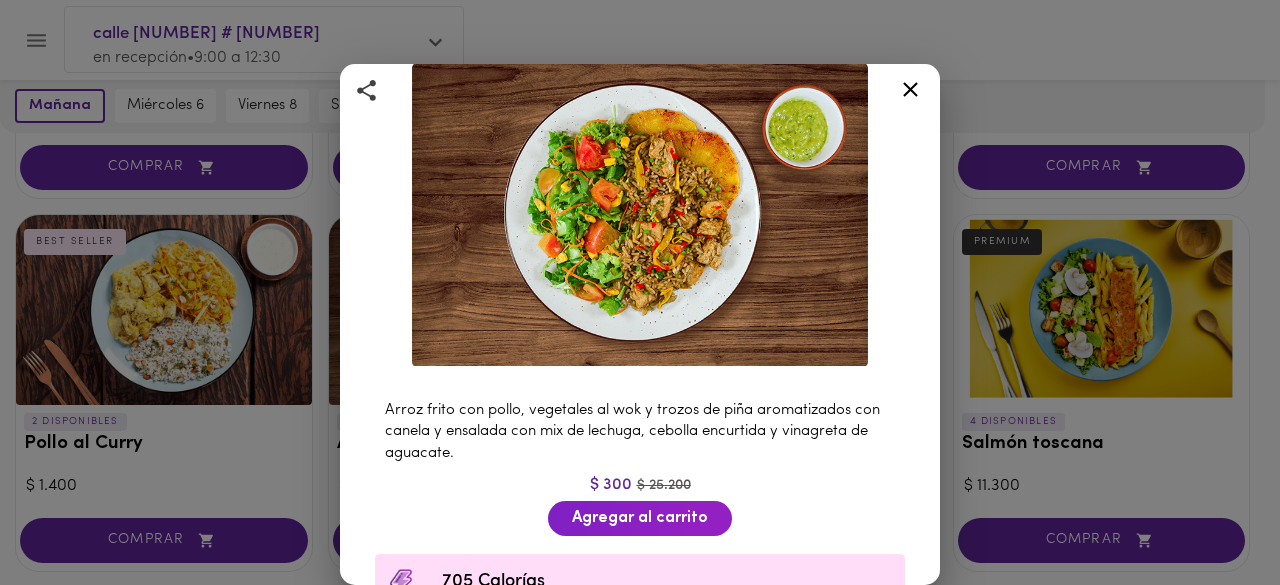 click on "$ 300 $ 25.200" at bounding box center [640, 485] 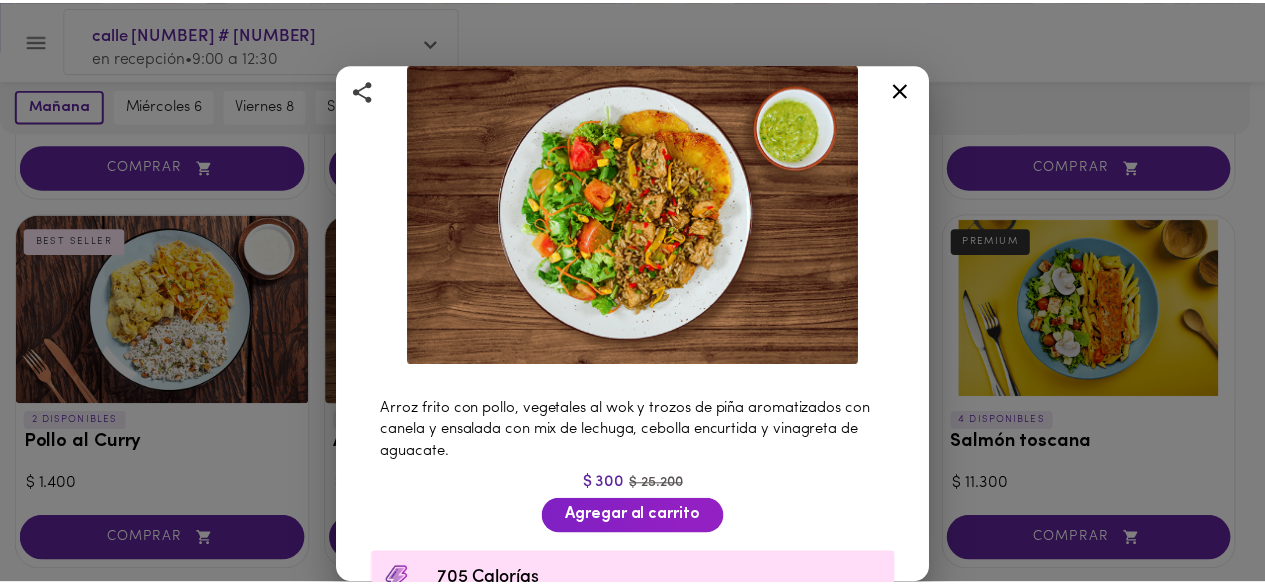 scroll, scrollTop: 0, scrollLeft: 0, axis: both 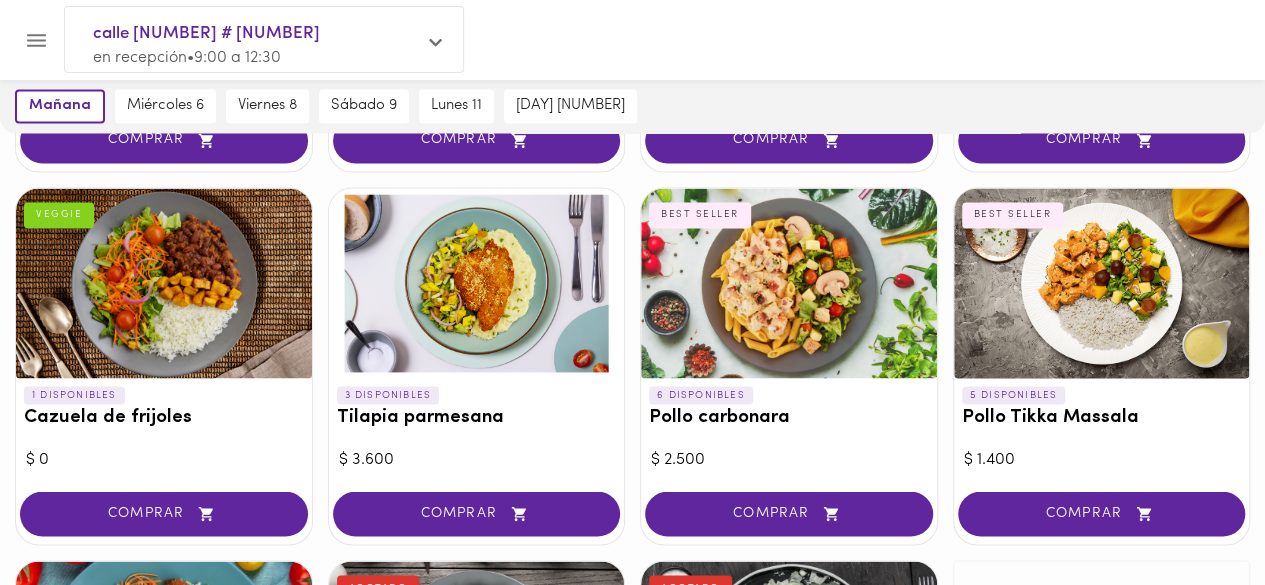 click at bounding box center [164, 283] 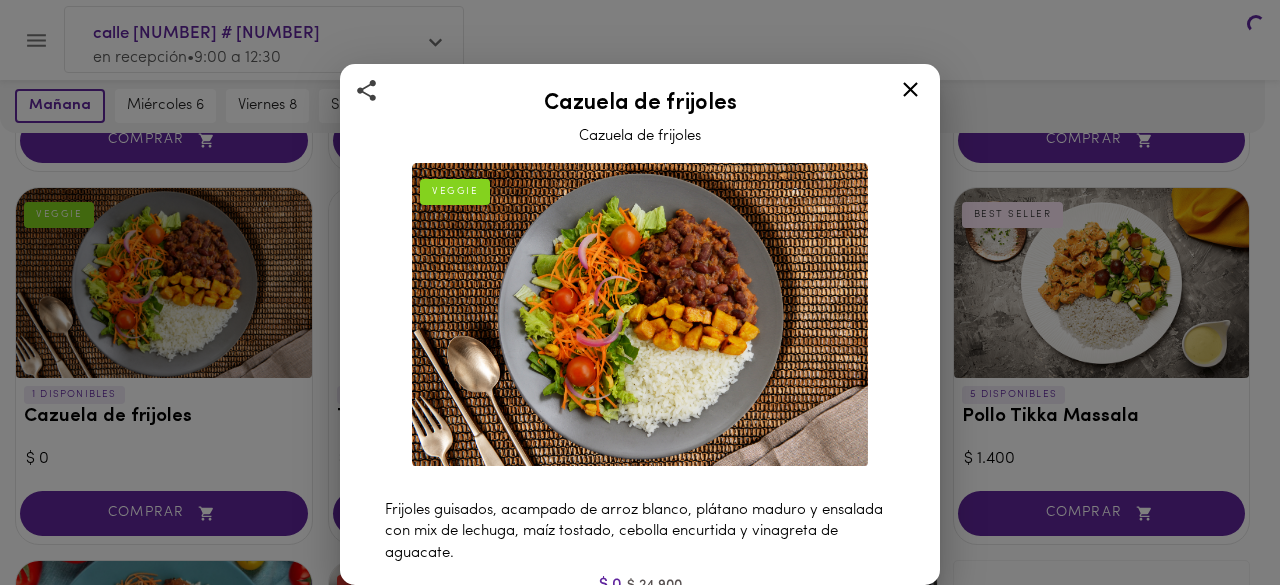 click on "Cazuela de frijoles    Cazuela de frijoles VEGGIE Frijoles guisados, acampado de arroz blanco, plátano maduro y ensalada con mix de lechuga, maíz tostado, cebolla encurtida y vinagreta de aguacate. $ 0 $ 24.900 Agregar al carrito 366 Calorías 17,33 Proteína 103.08 Carbs 6.79 Grasa 266 Sodio Ingredientes Cebolla larga, Cilantro, Aceite vegetal, Arroz, Tomate, Comino, Pasta de ajo artesanal, Sal, Semillas de girasol, Pepino cohombro, Espinaca, Cogollos de Tudela, Remolacha, Vinagre, Tomate Cherry, Crema de leche, Mayonesa, Miel de abejas, Orégano en escamas, Pimienta negra, Sal, Limón y Yogurt griego, Agua, Plátano verde, Fríjol rojo. Contiene:   Lácteos." at bounding box center (640, 292) 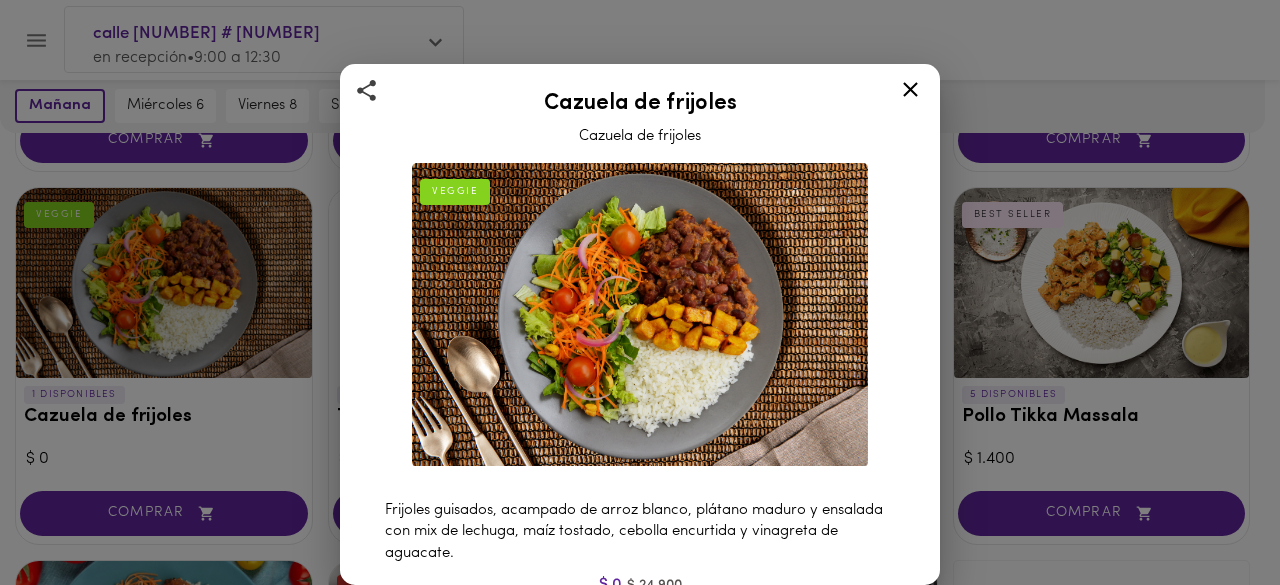 click 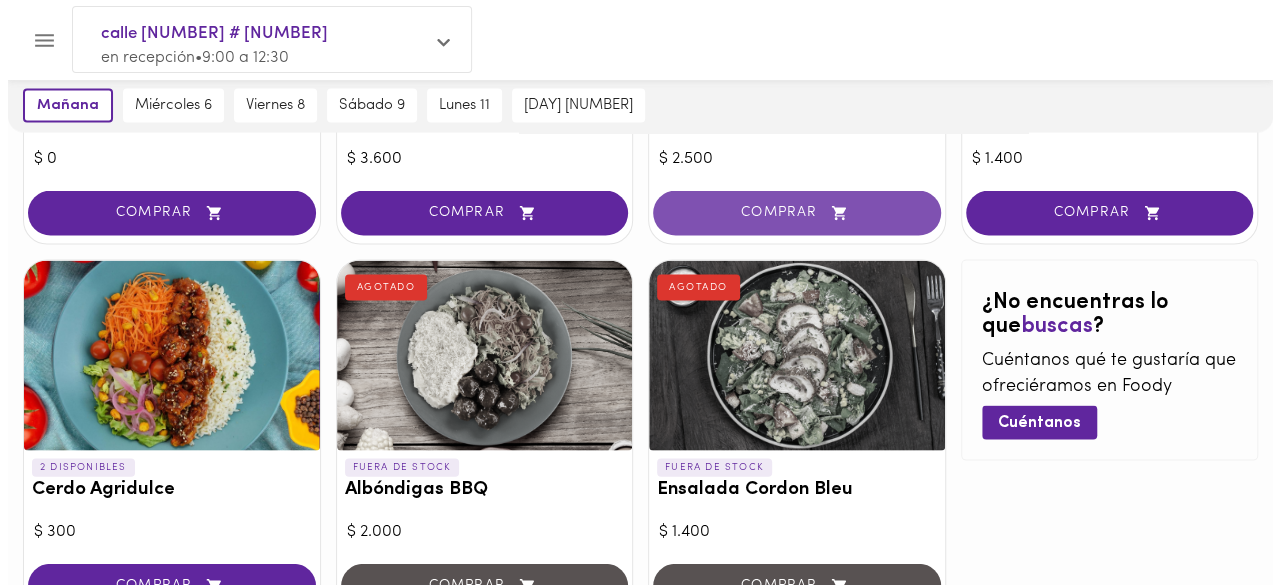 scroll, scrollTop: 2000, scrollLeft: 0, axis: vertical 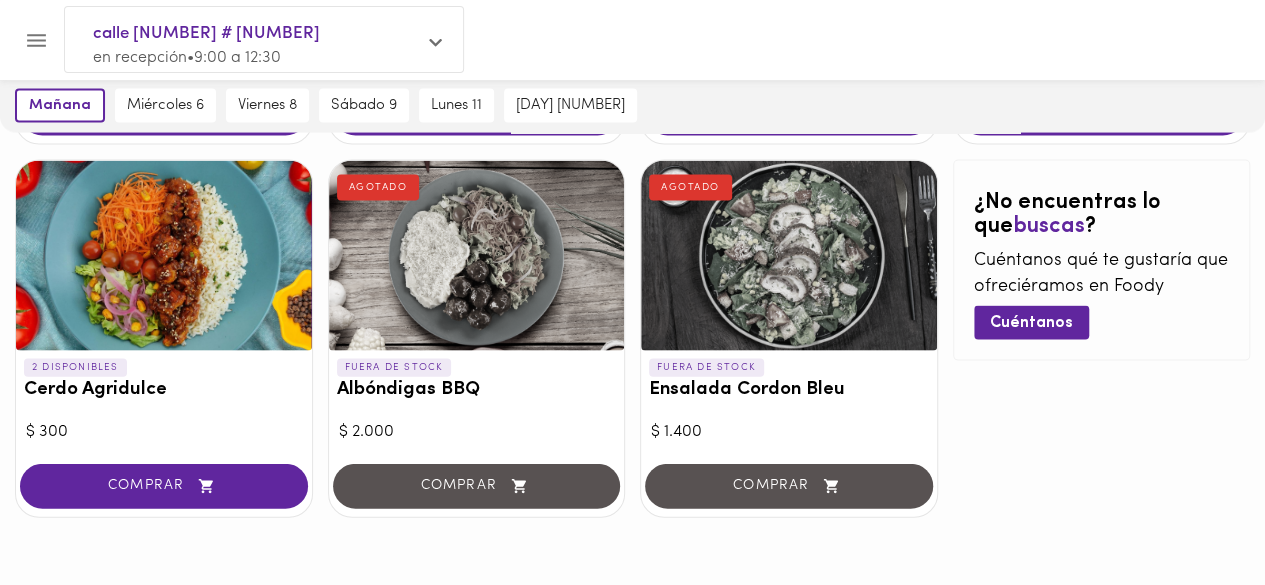 drag, startPoint x: 1014, startPoint y: 483, endPoint x: 1006, endPoint y: 473, distance: 12.806249 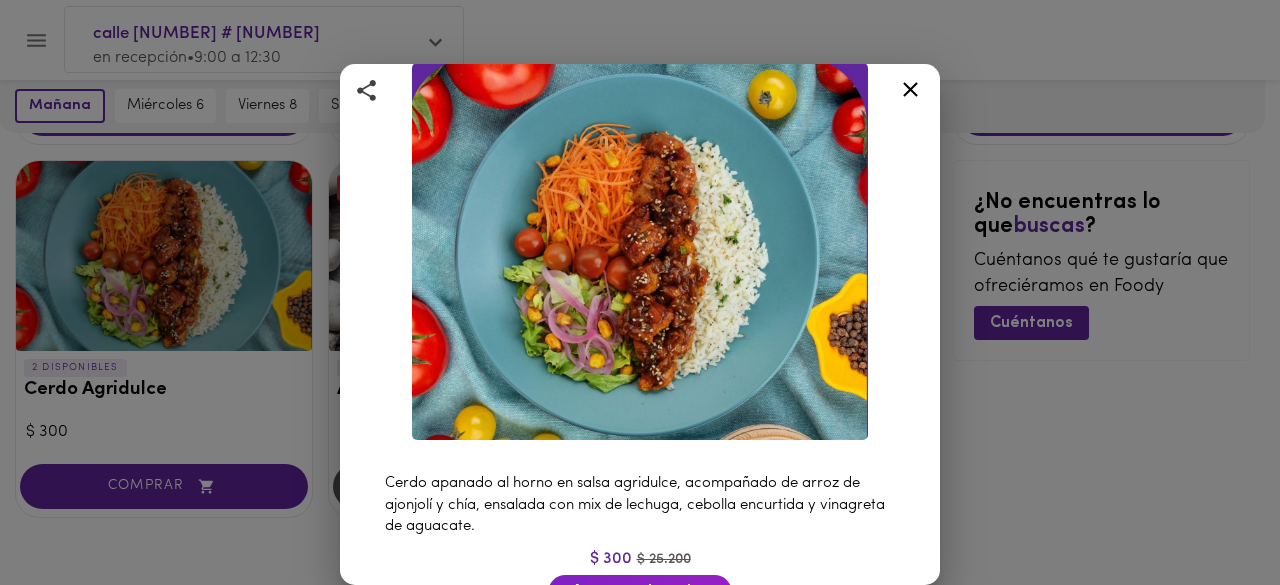 scroll, scrollTop: 200, scrollLeft: 0, axis: vertical 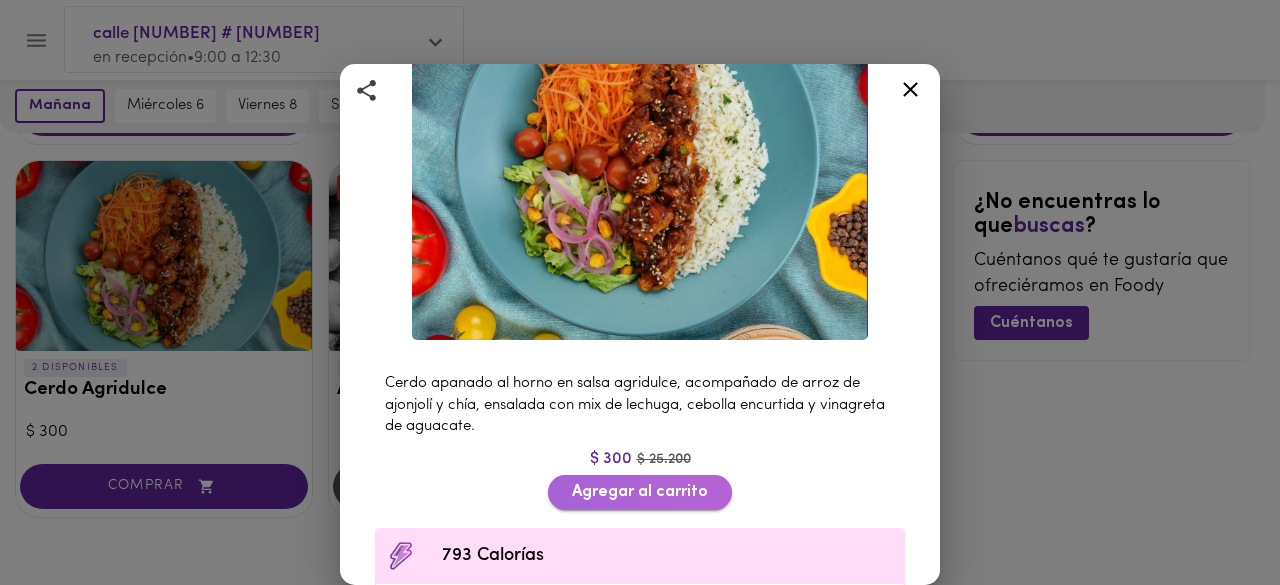 click on "Agregar al carrito" at bounding box center (640, 492) 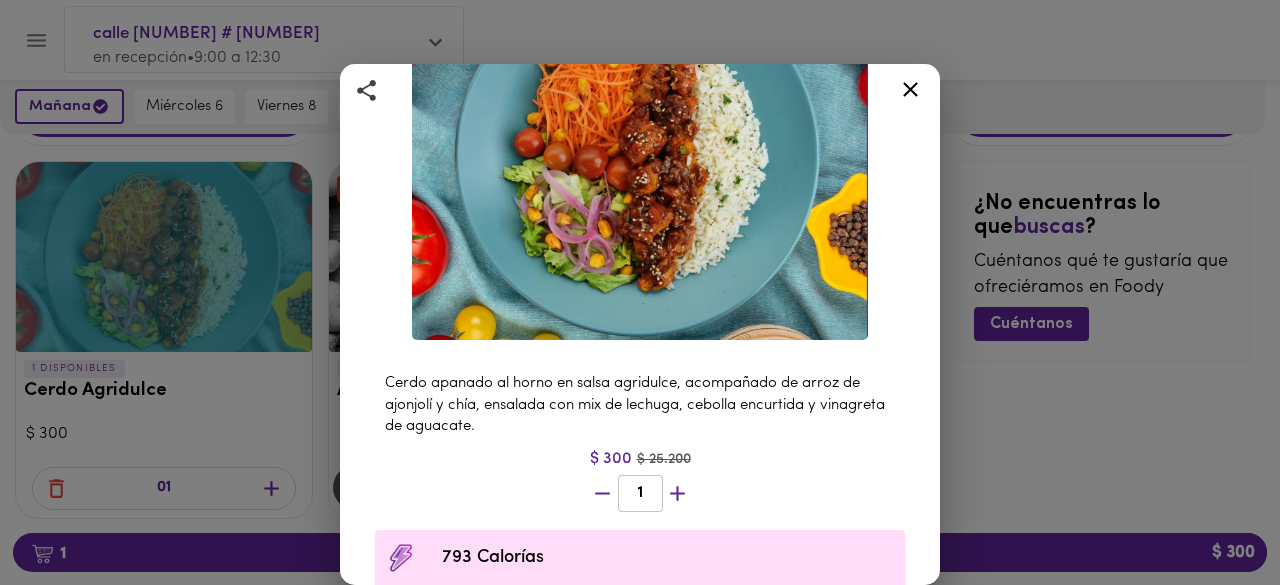 scroll, scrollTop: 2000, scrollLeft: 0, axis: vertical 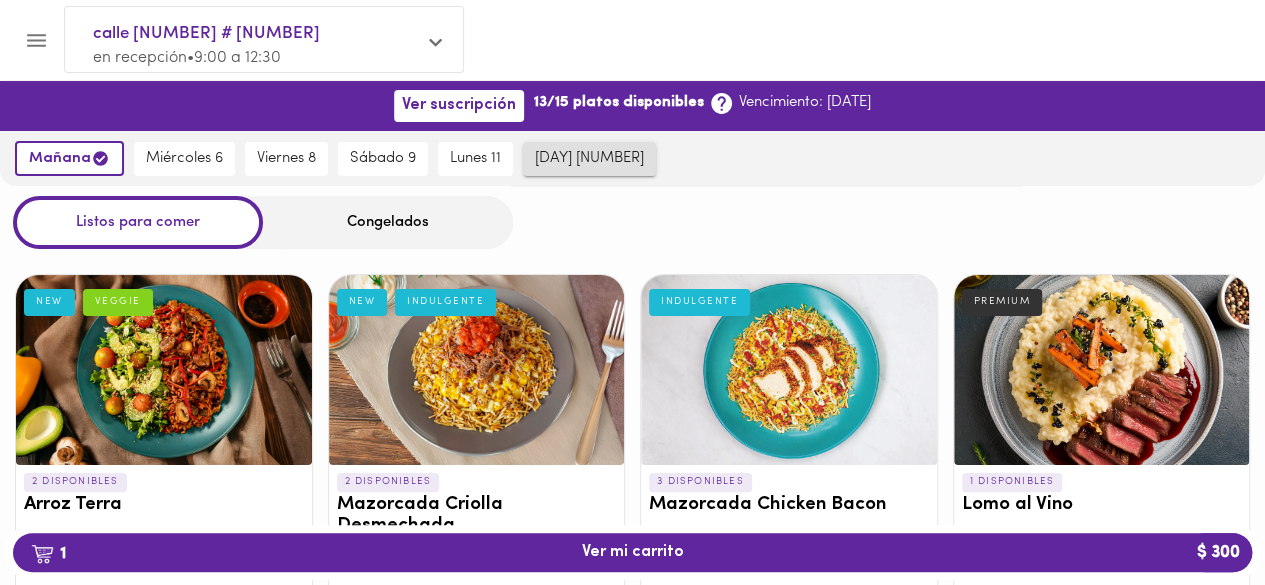 drag, startPoint x: 773, startPoint y: 199, endPoint x: 557, endPoint y: 152, distance: 221.05429 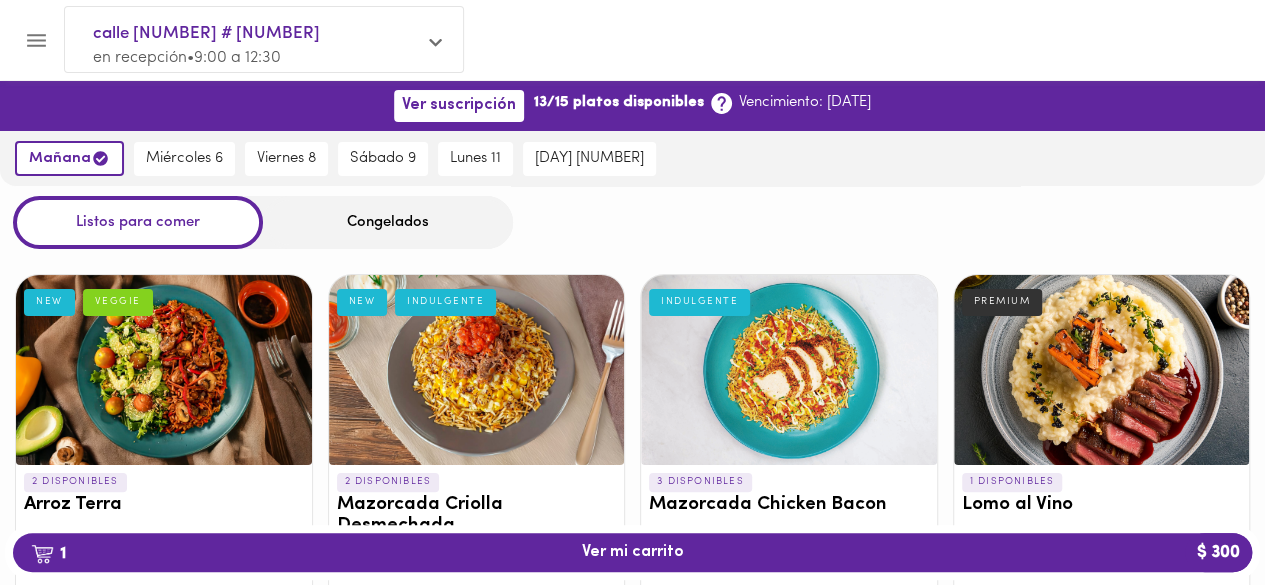 click on "Congelados" at bounding box center [388, 222] 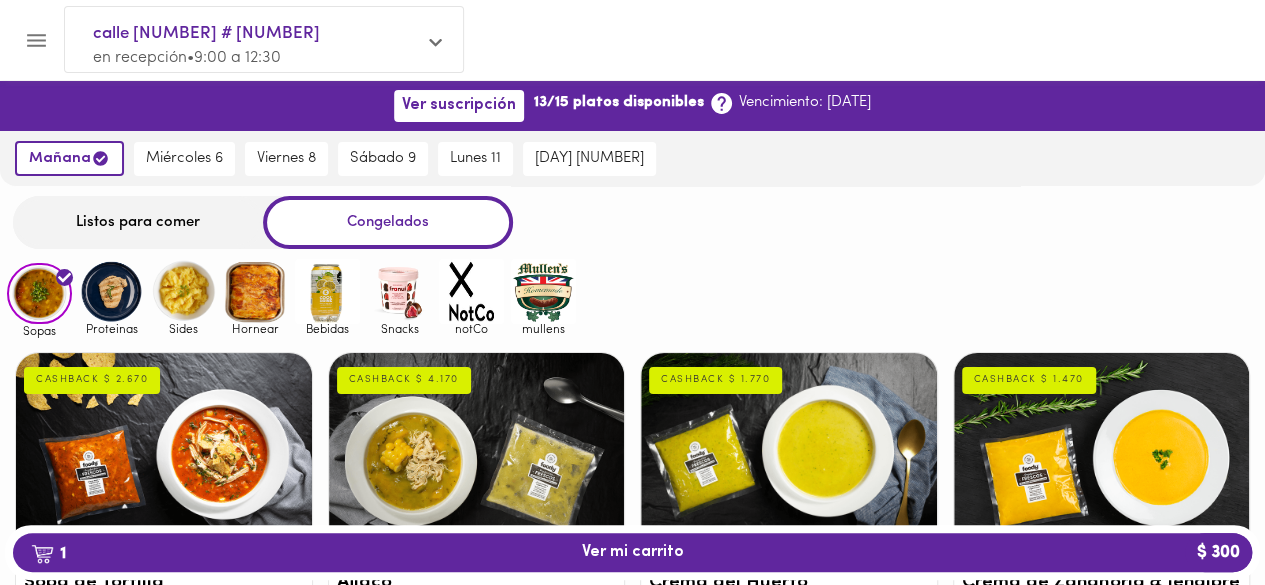 click at bounding box center [255, 291] 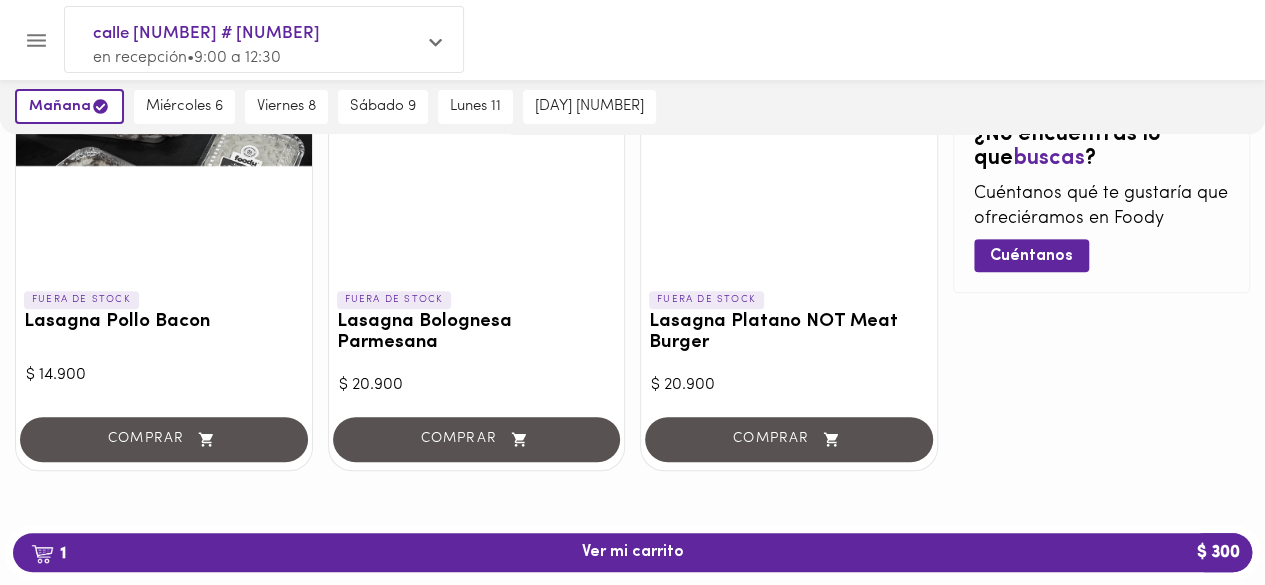 scroll, scrollTop: 0, scrollLeft: 0, axis: both 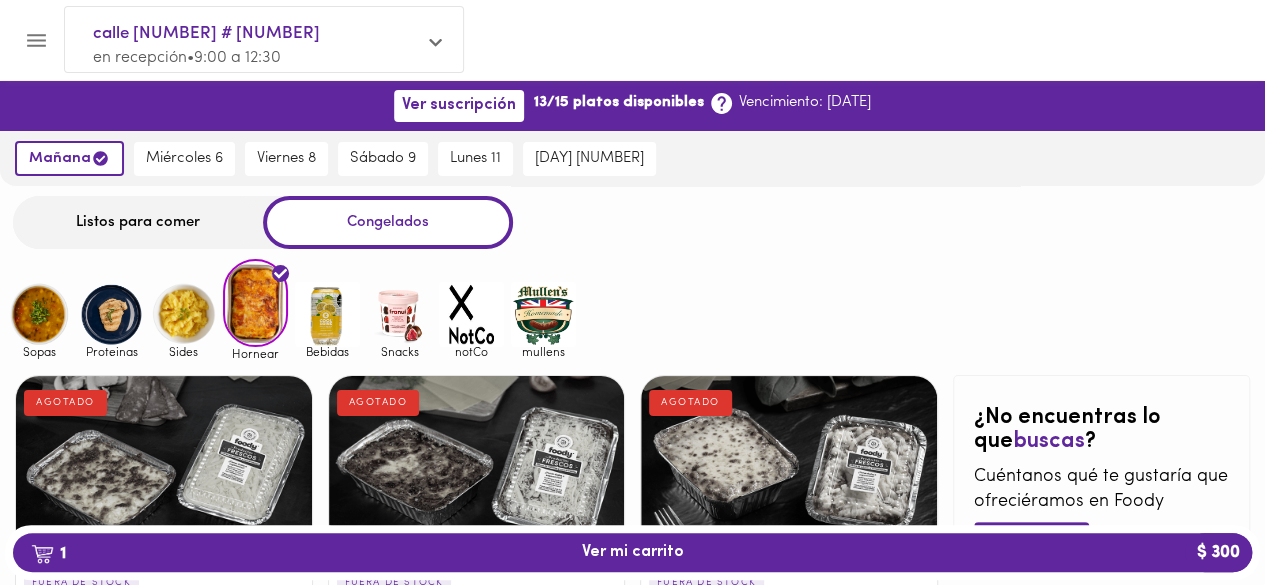 click at bounding box center (183, 314) 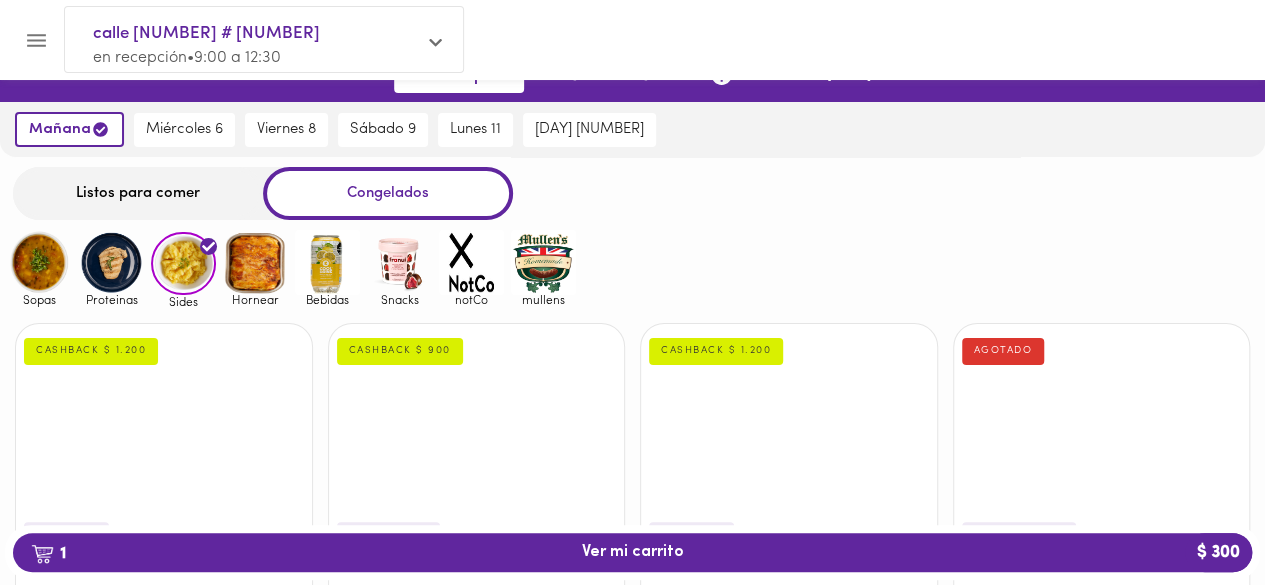 scroll, scrollTop: 0, scrollLeft: 0, axis: both 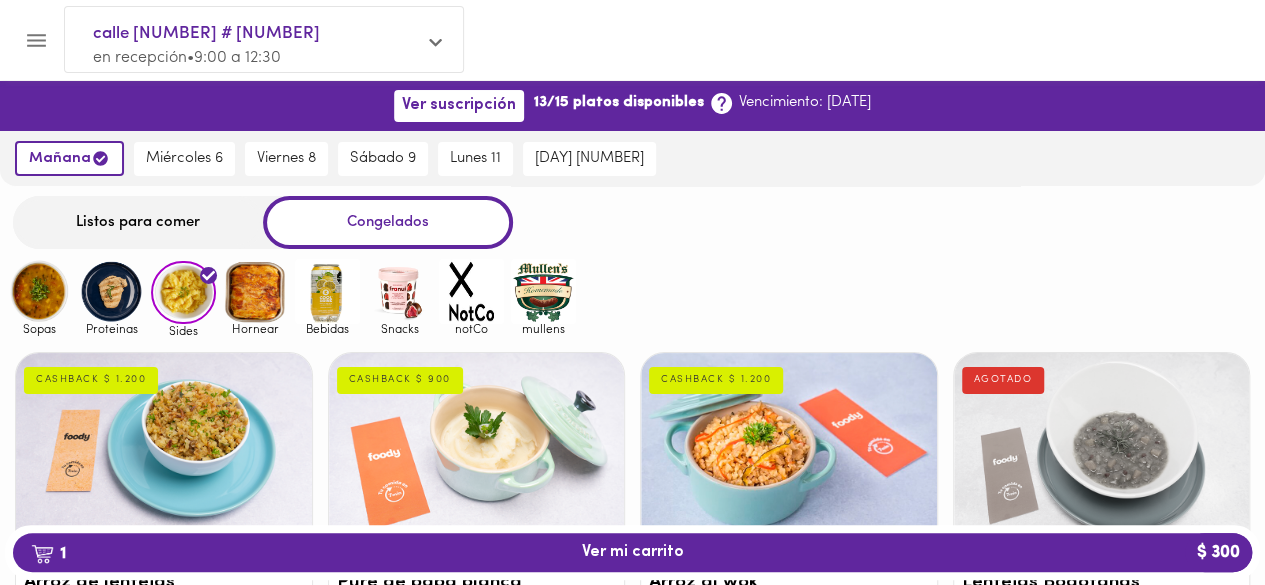 click at bounding box center (111, 291) 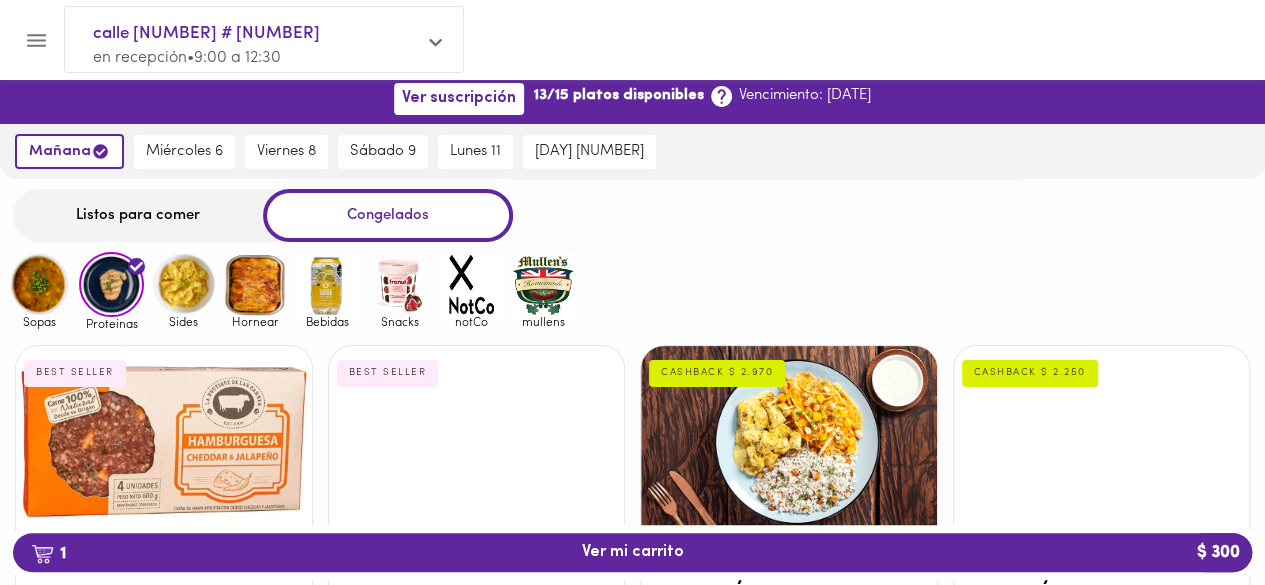 scroll, scrollTop: 0, scrollLeft: 0, axis: both 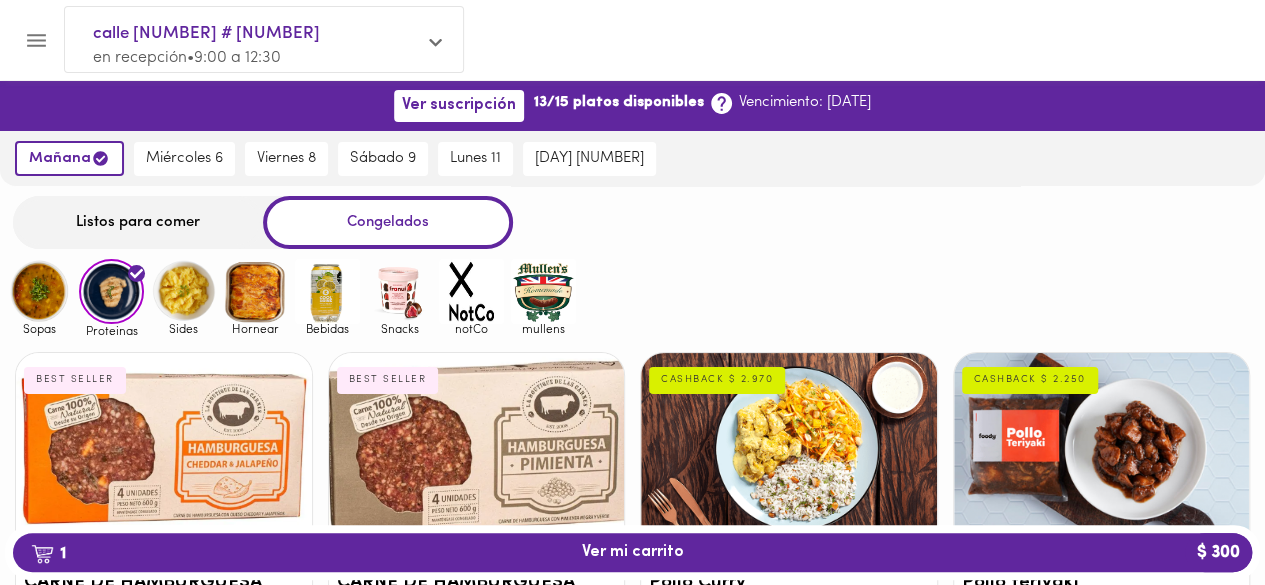 click on "Sopas Proteinas Sides Hornear Bebidas Snacks notCo mullens" at bounding box center [632, 298] 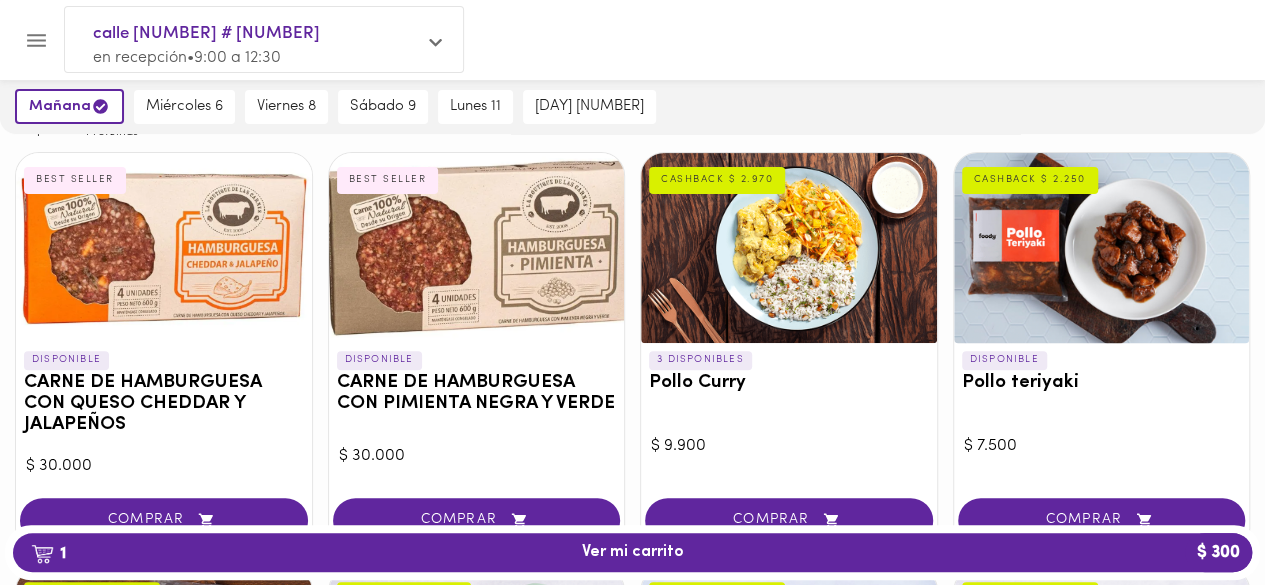 scroll, scrollTop: 0, scrollLeft: 0, axis: both 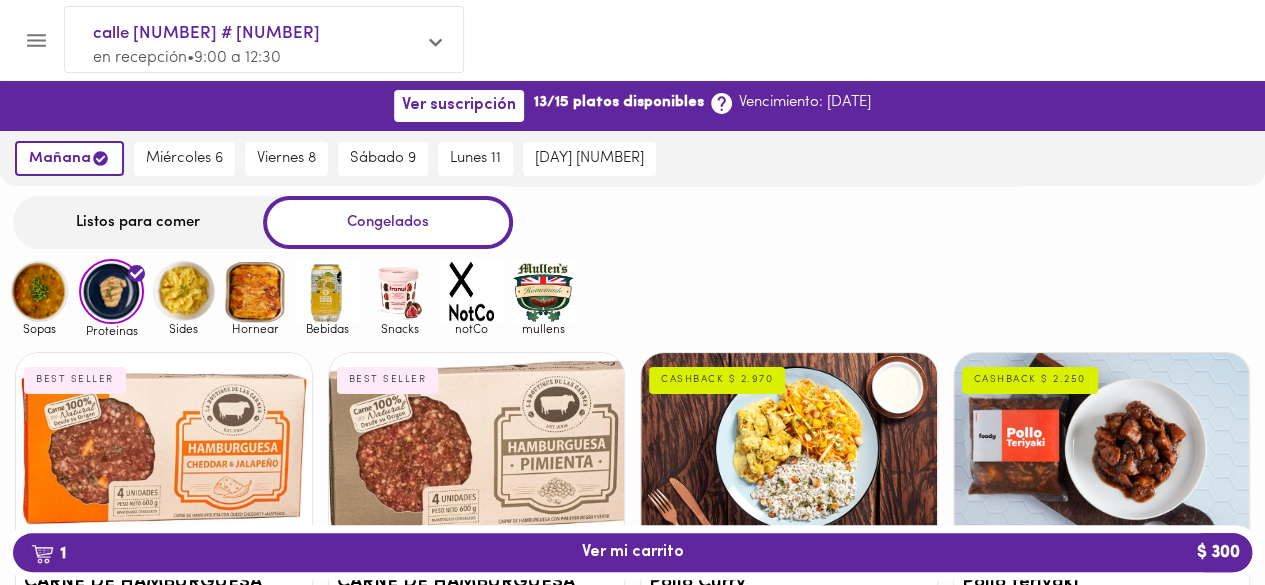 click at bounding box center [399, 291] 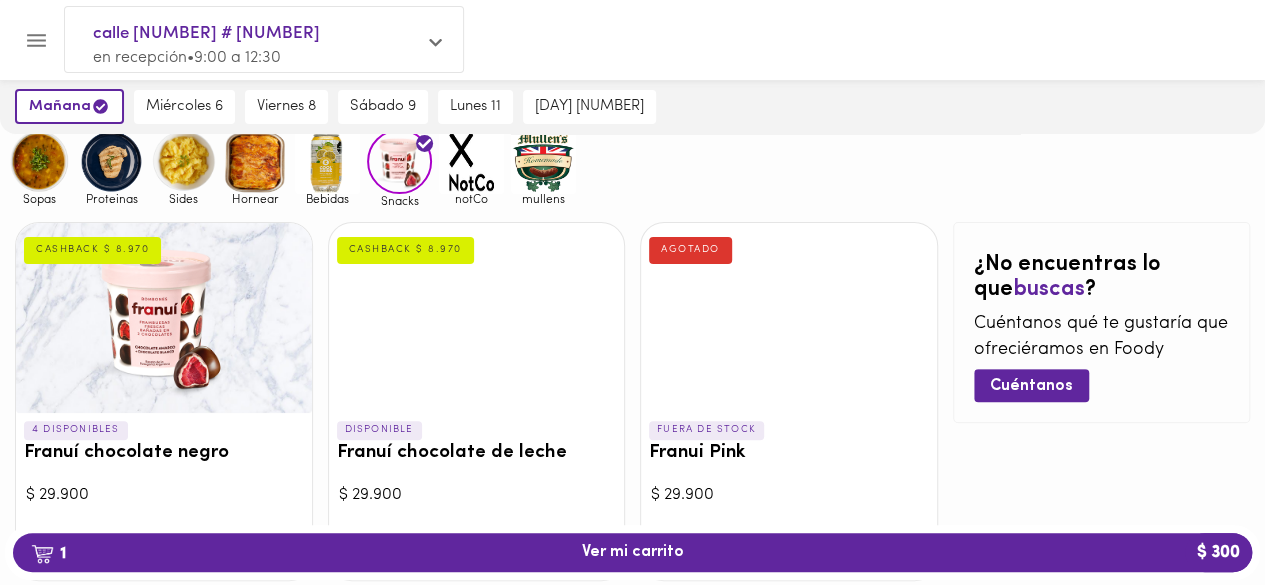 scroll, scrollTop: 100, scrollLeft: 0, axis: vertical 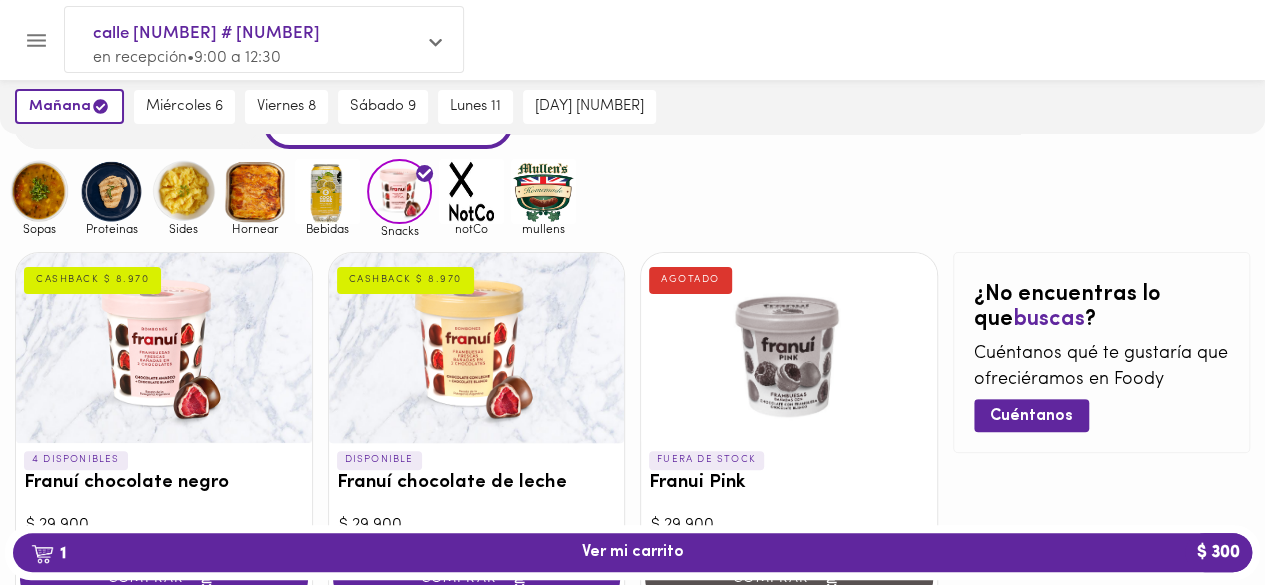 click on "Sopas Proteinas Sides Hornear Bebidas Snacks notCo mullens" at bounding box center (632, 198) 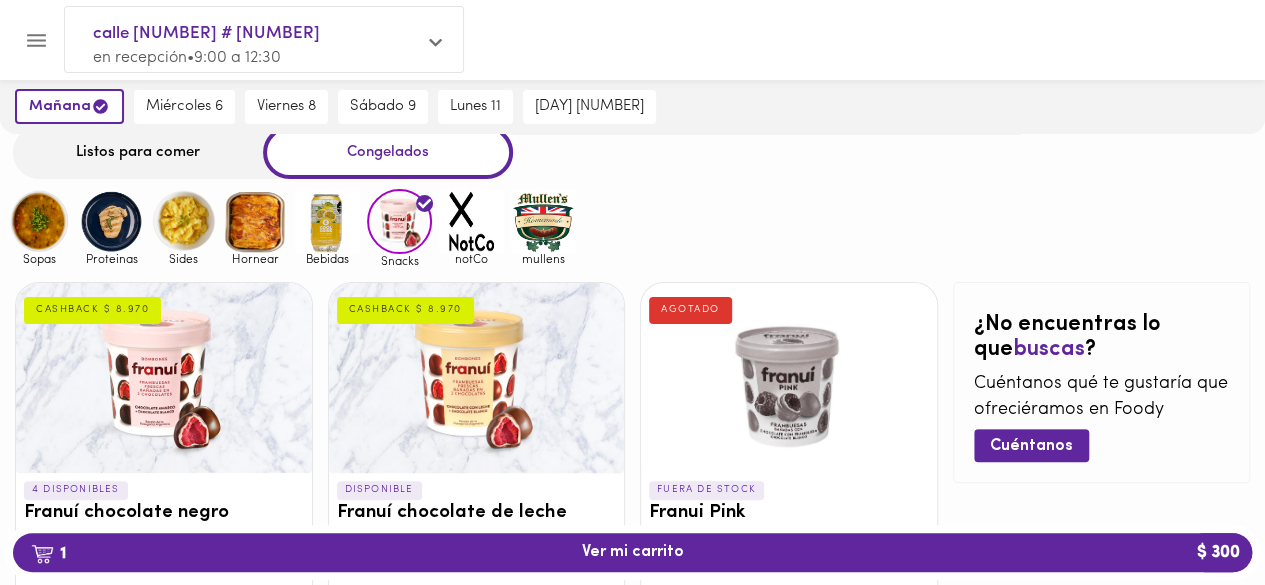 scroll, scrollTop: 0, scrollLeft: 0, axis: both 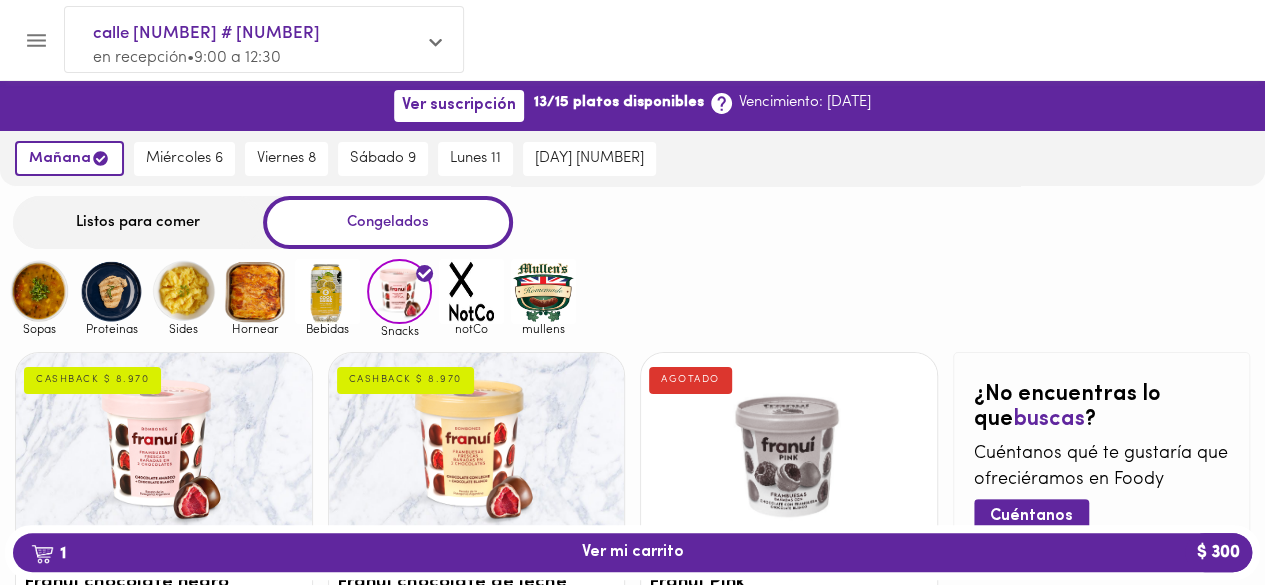 click on "Listos para comer" at bounding box center (138, 222) 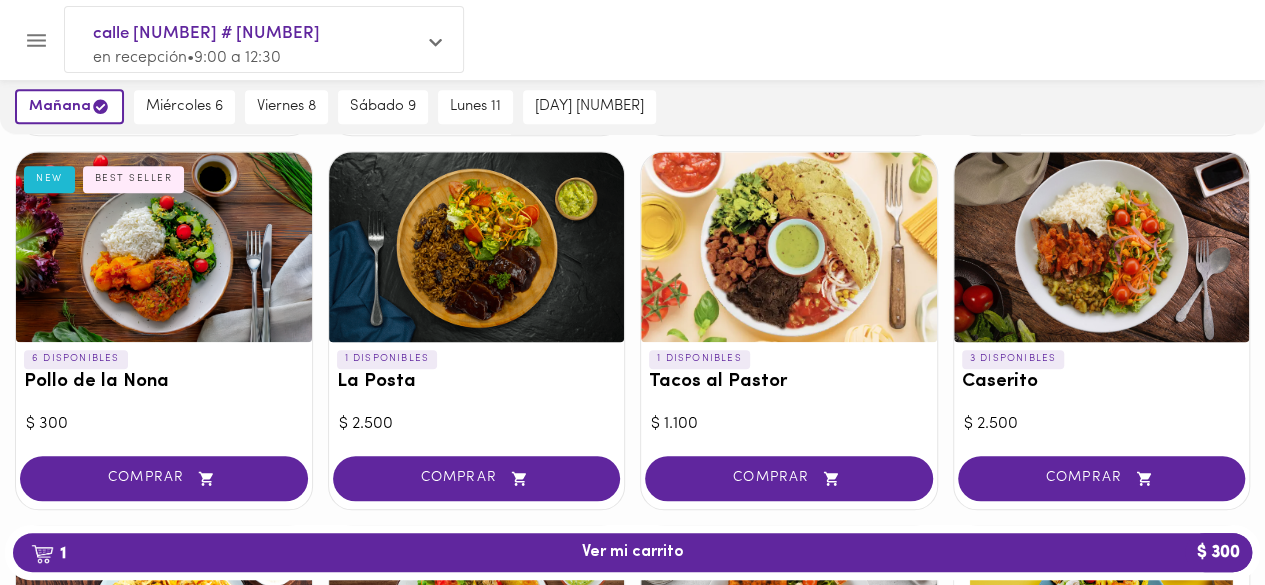 scroll, scrollTop: 900, scrollLeft: 0, axis: vertical 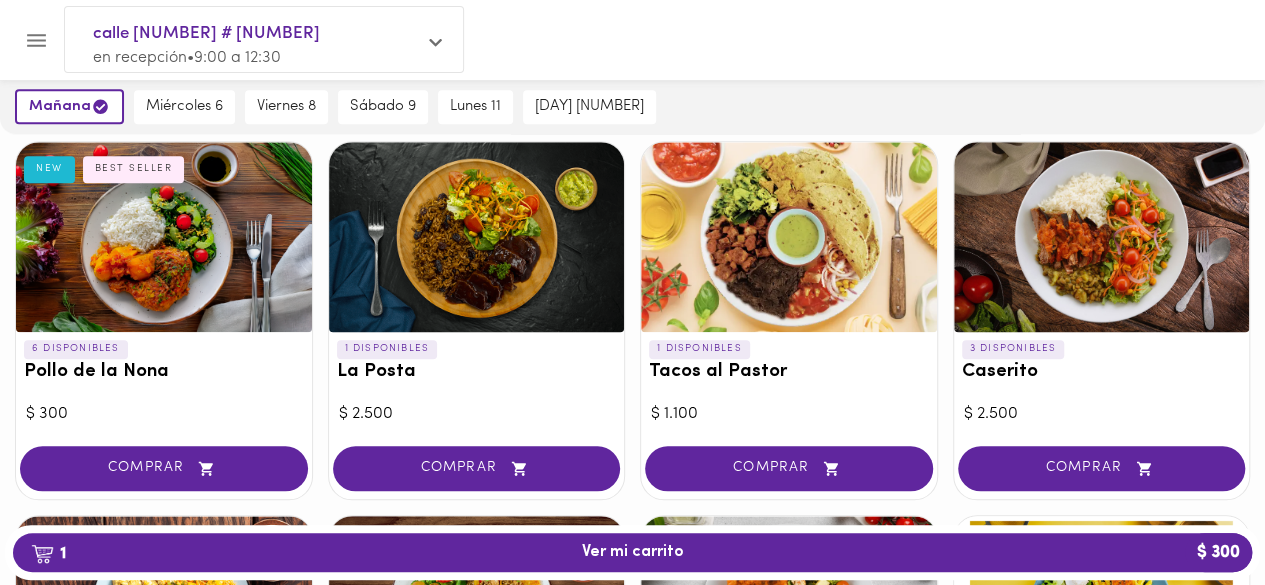 click at bounding box center [10, 292] 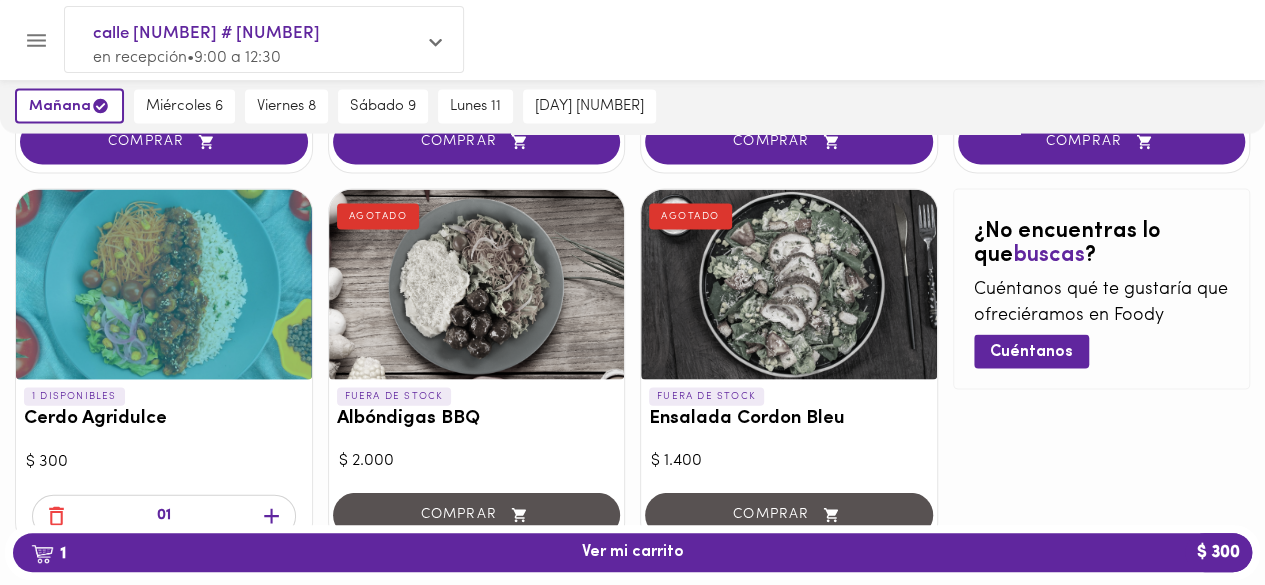 scroll, scrollTop: 2044, scrollLeft: 0, axis: vertical 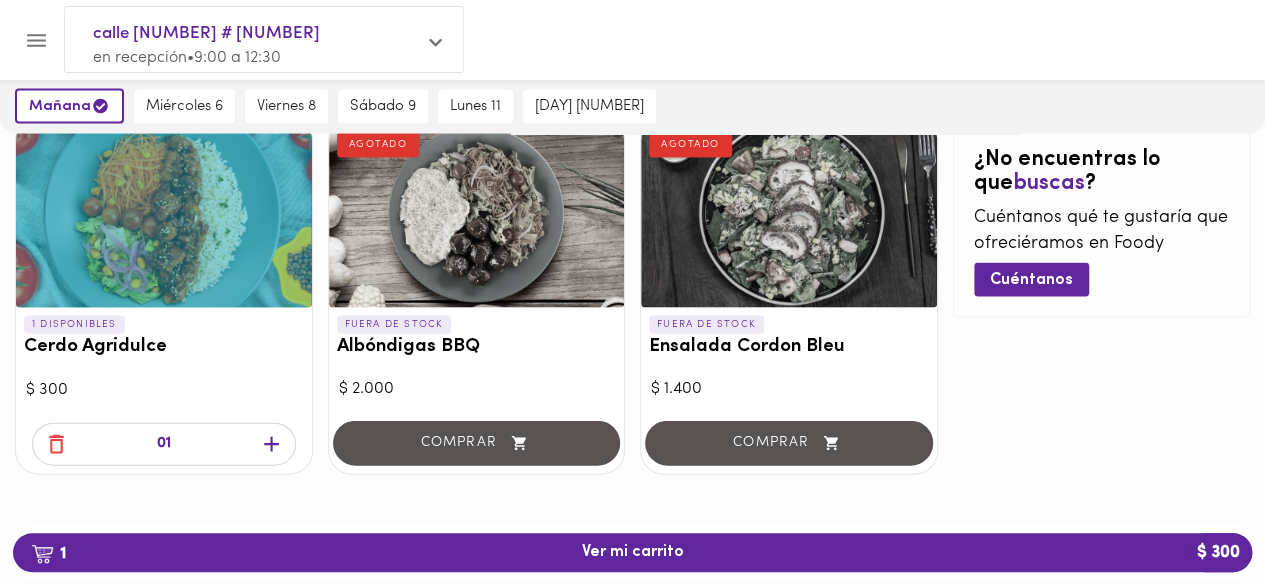 click at bounding box center (632, 540) 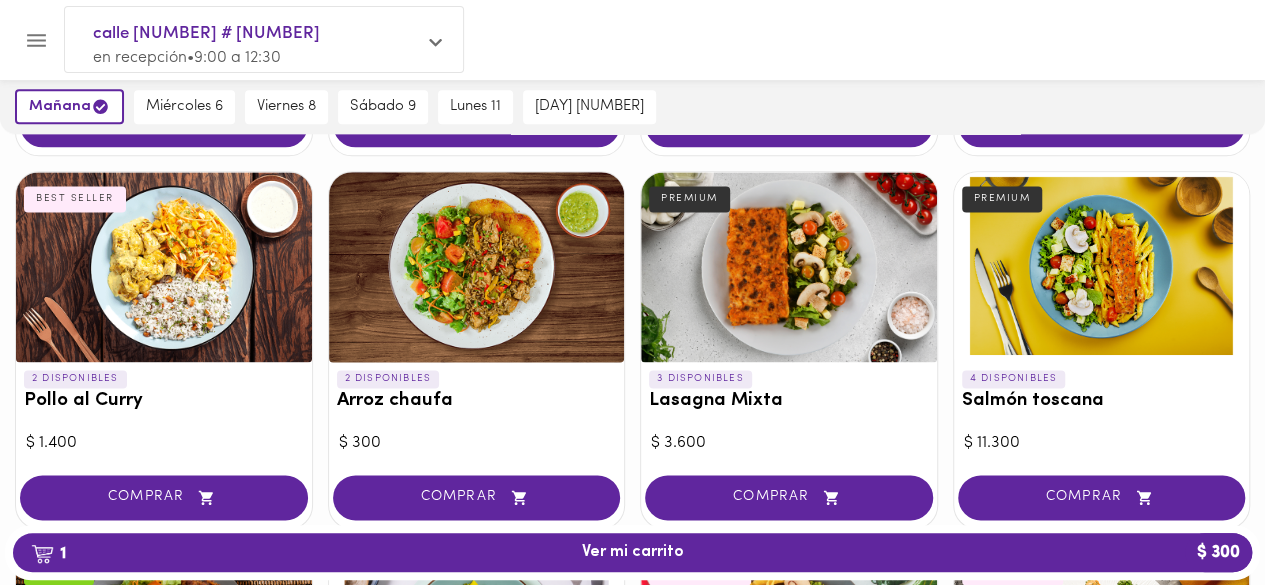 scroll, scrollTop: 1034, scrollLeft: 0, axis: vertical 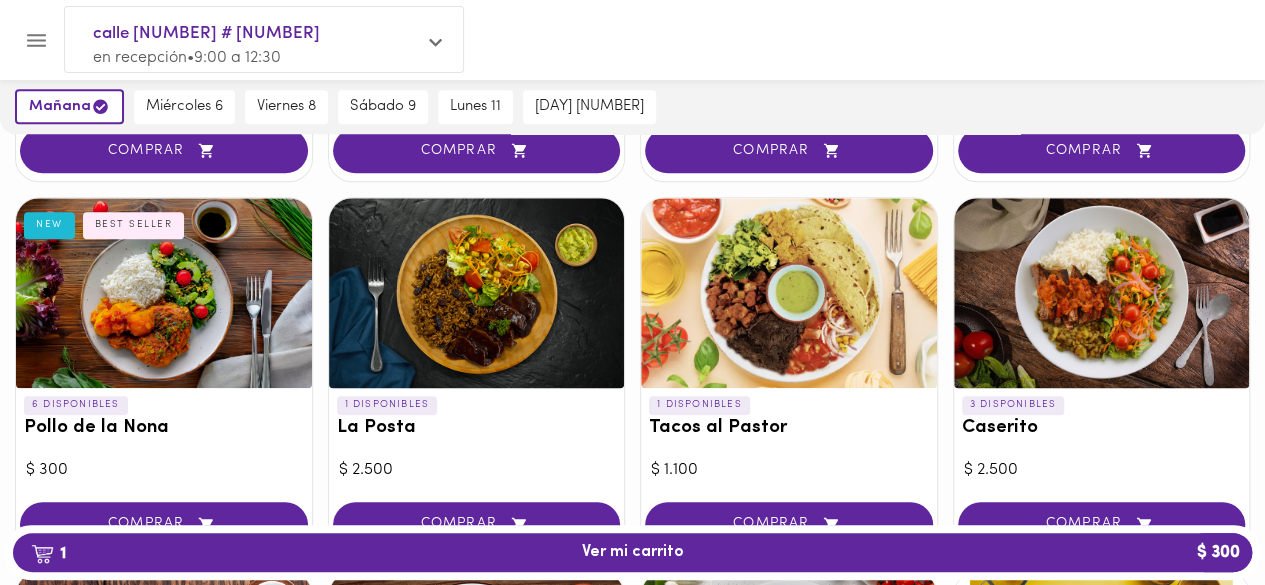 click at bounding box center [10, 292] 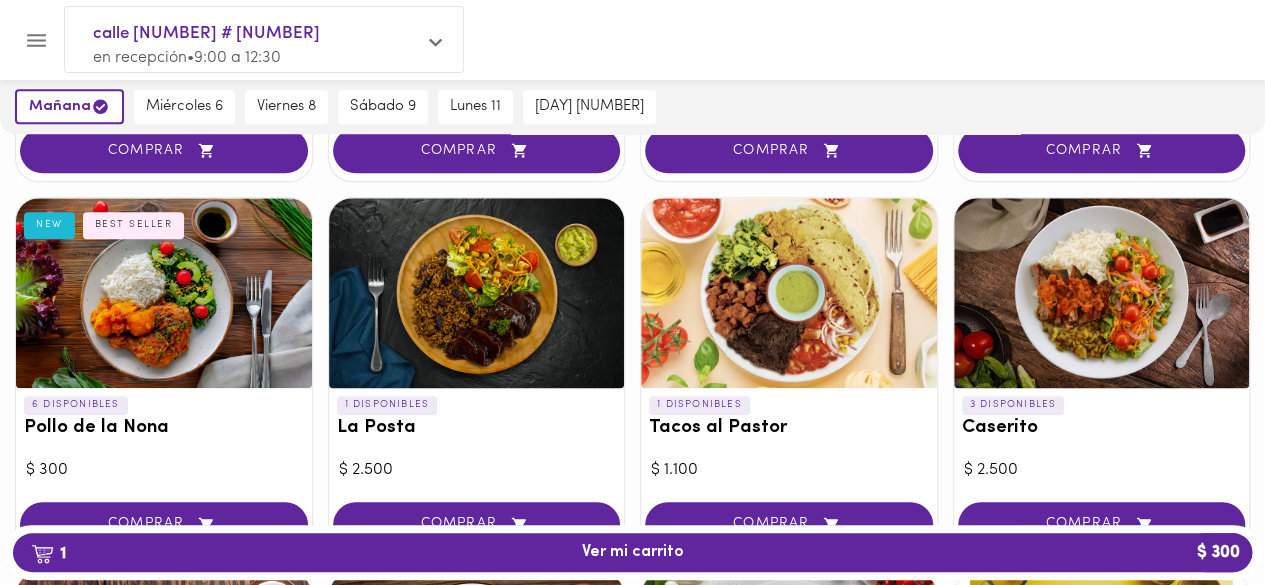 click at bounding box center [10, 292] 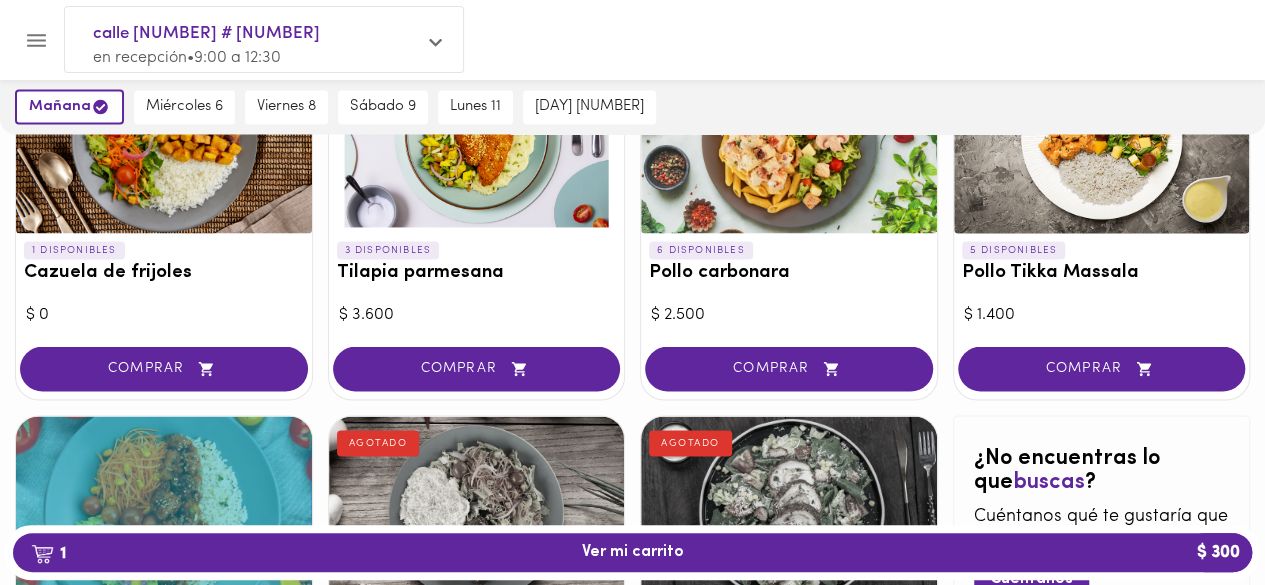 scroll, scrollTop: 2044, scrollLeft: 0, axis: vertical 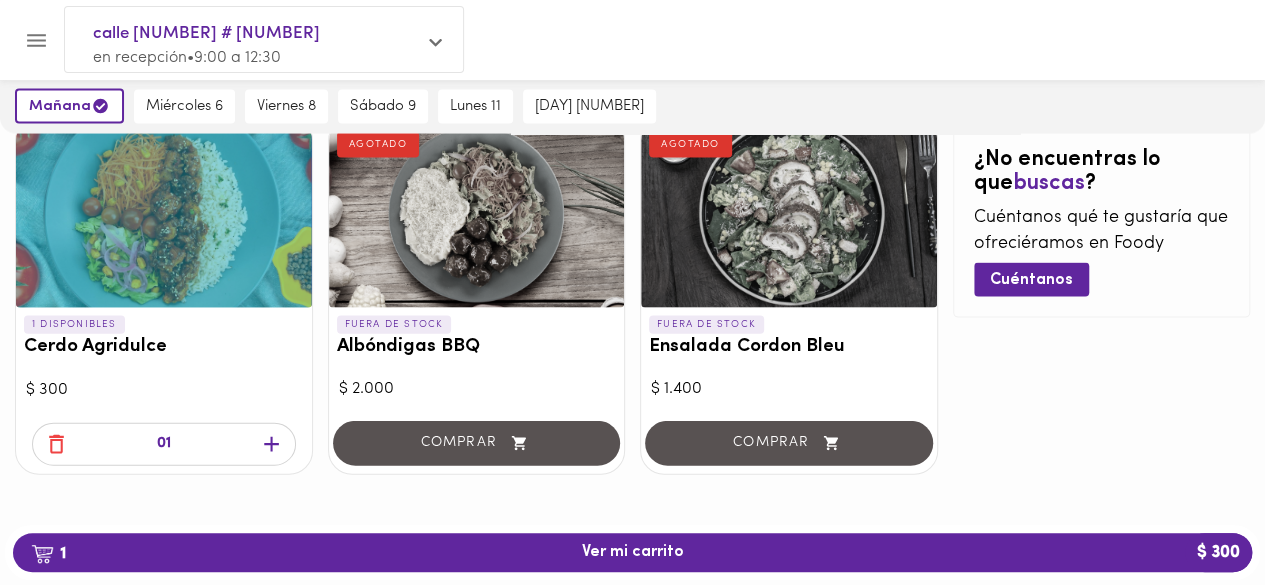click on "¿No encuentras lo que  buscas ? Cuéntanos qué te gustaría que ofreciéramos en Foody Cuéntanos" at bounding box center (1102, 296) 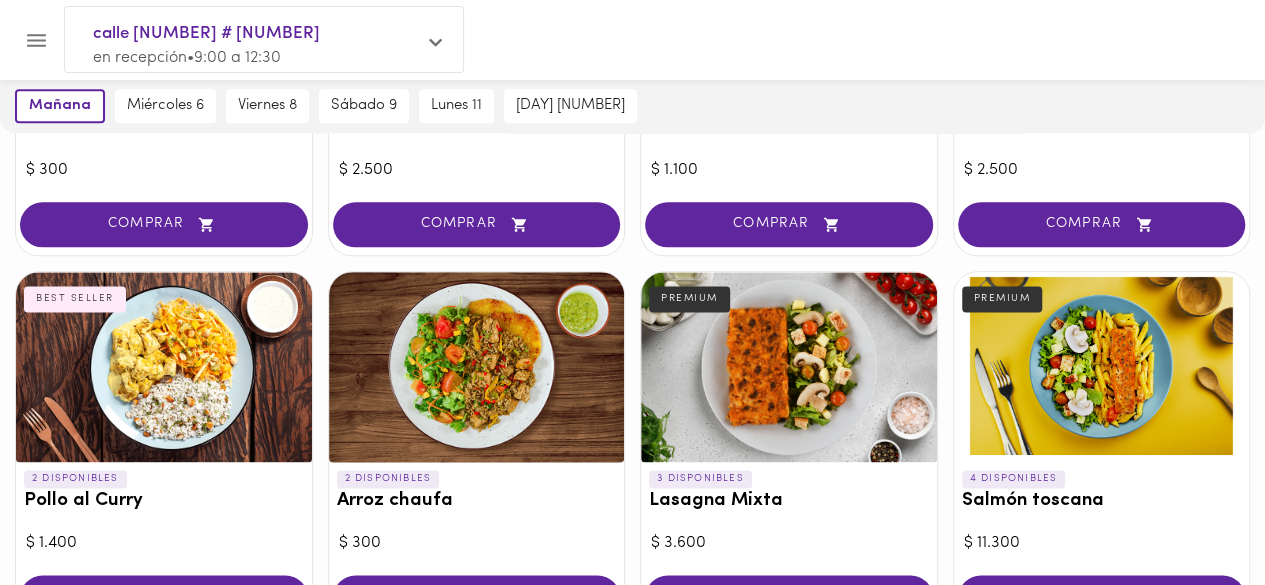 scroll, scrollTop: 543, scrollLeft: 0, axis: vertical 